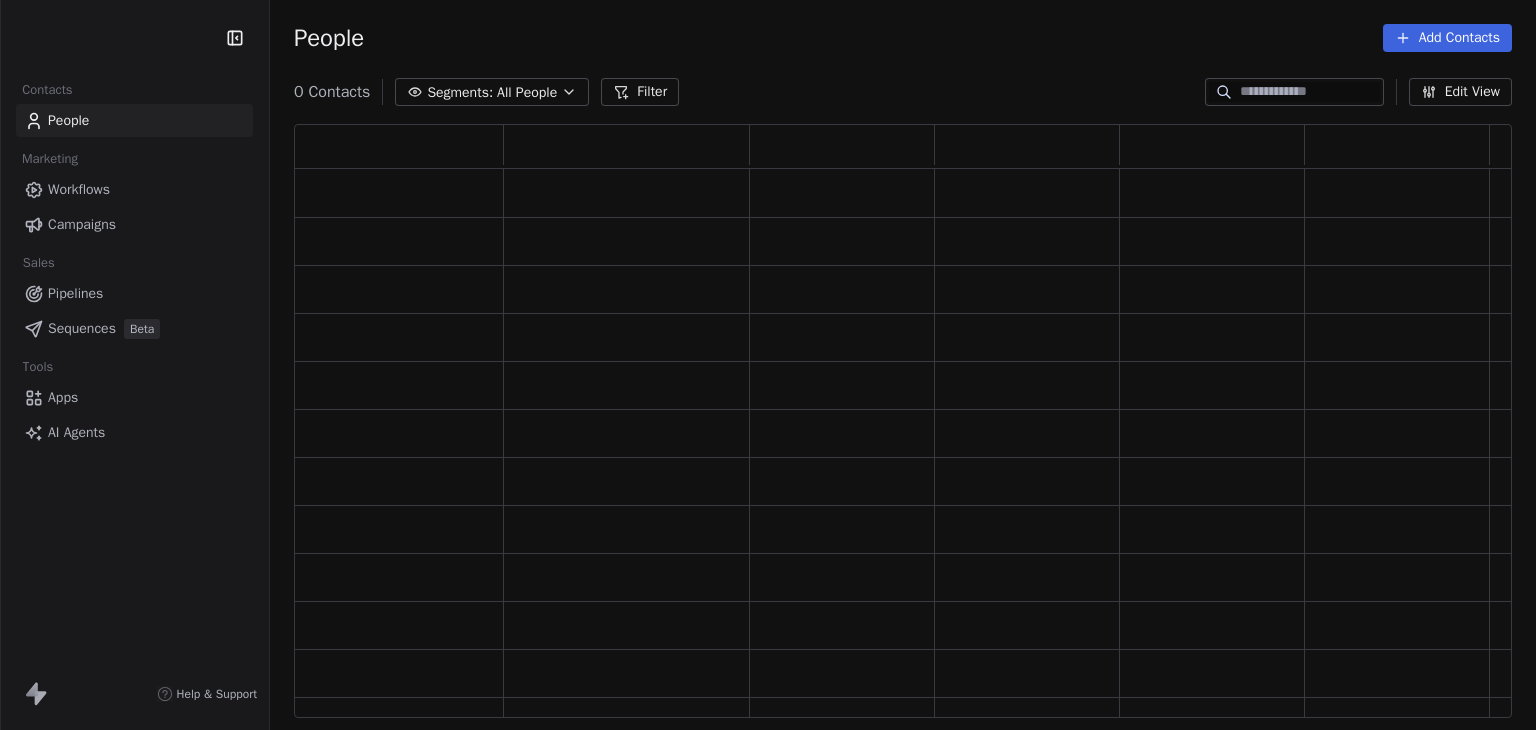 scroll, scrollTop: 0, scrollLeft: 0, axis: both 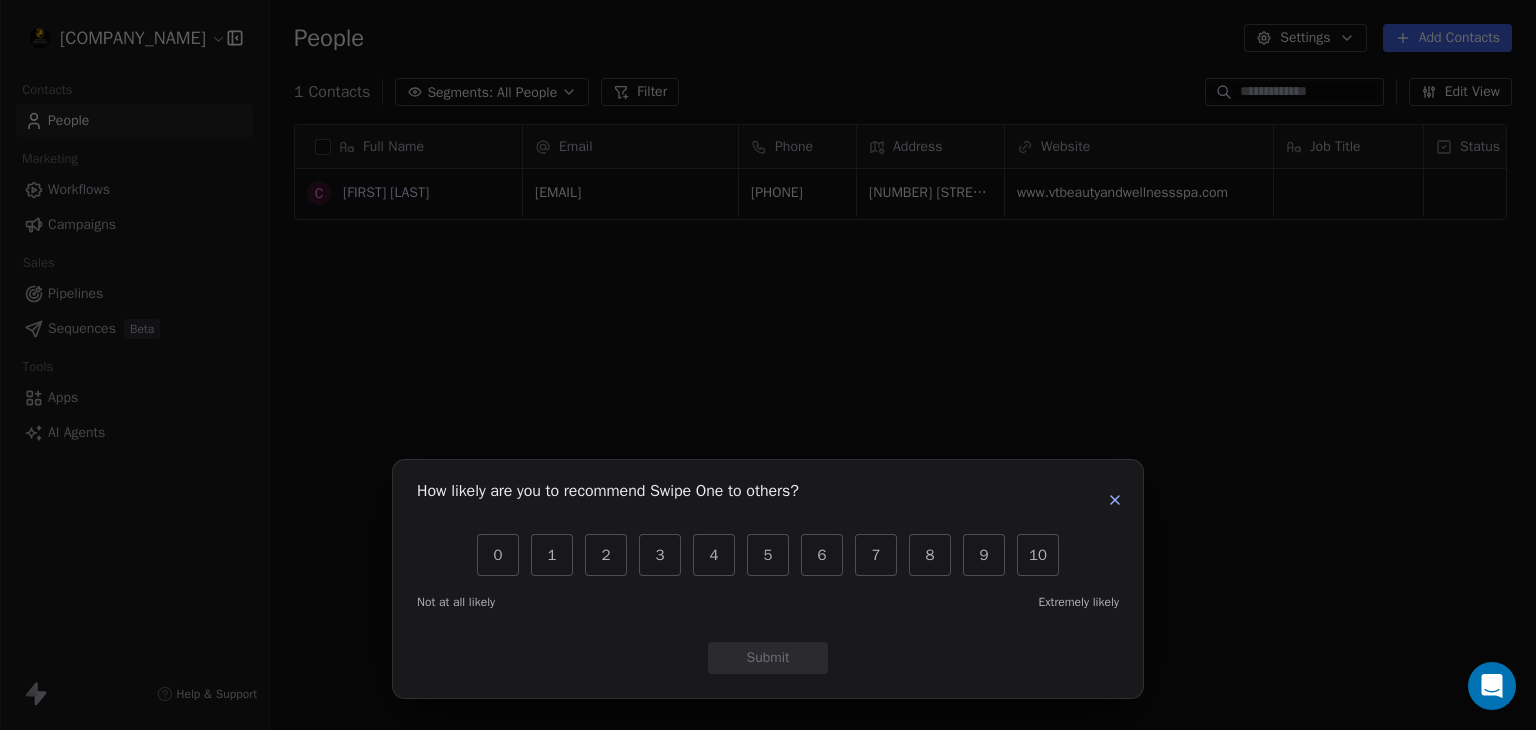 click 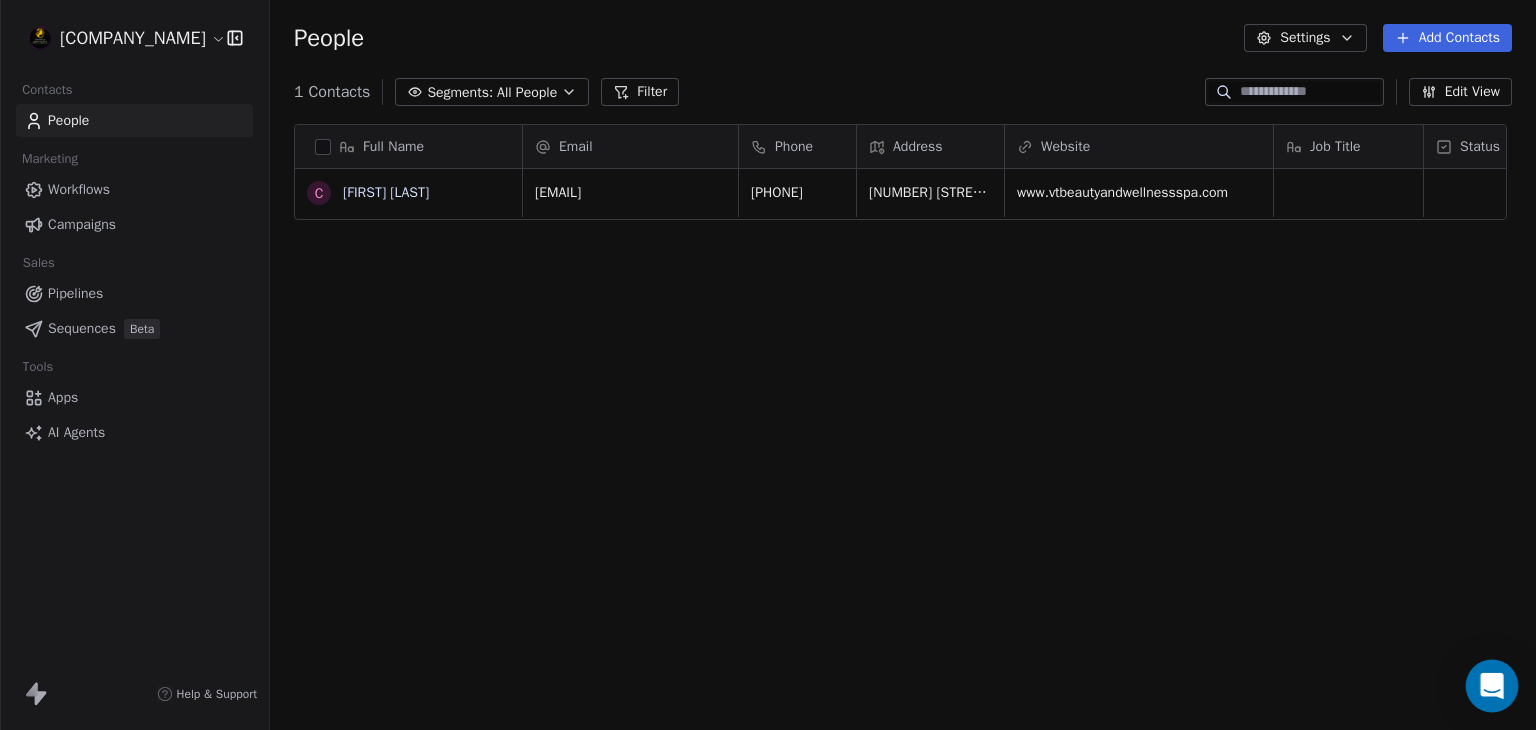 click at bounding box center (1492, 686) 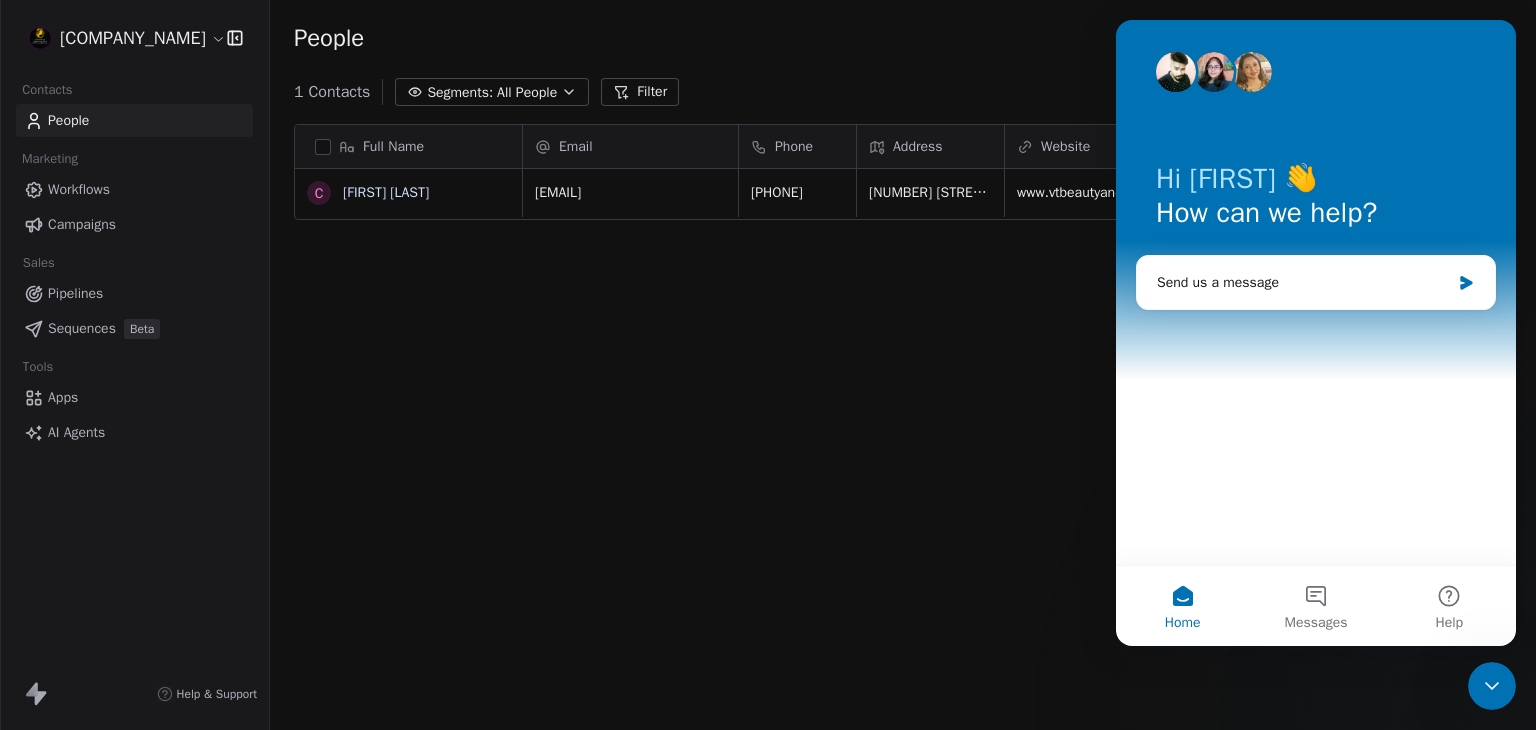 scroll, scrollTop: 0, scrollLeft: 0, axis: both 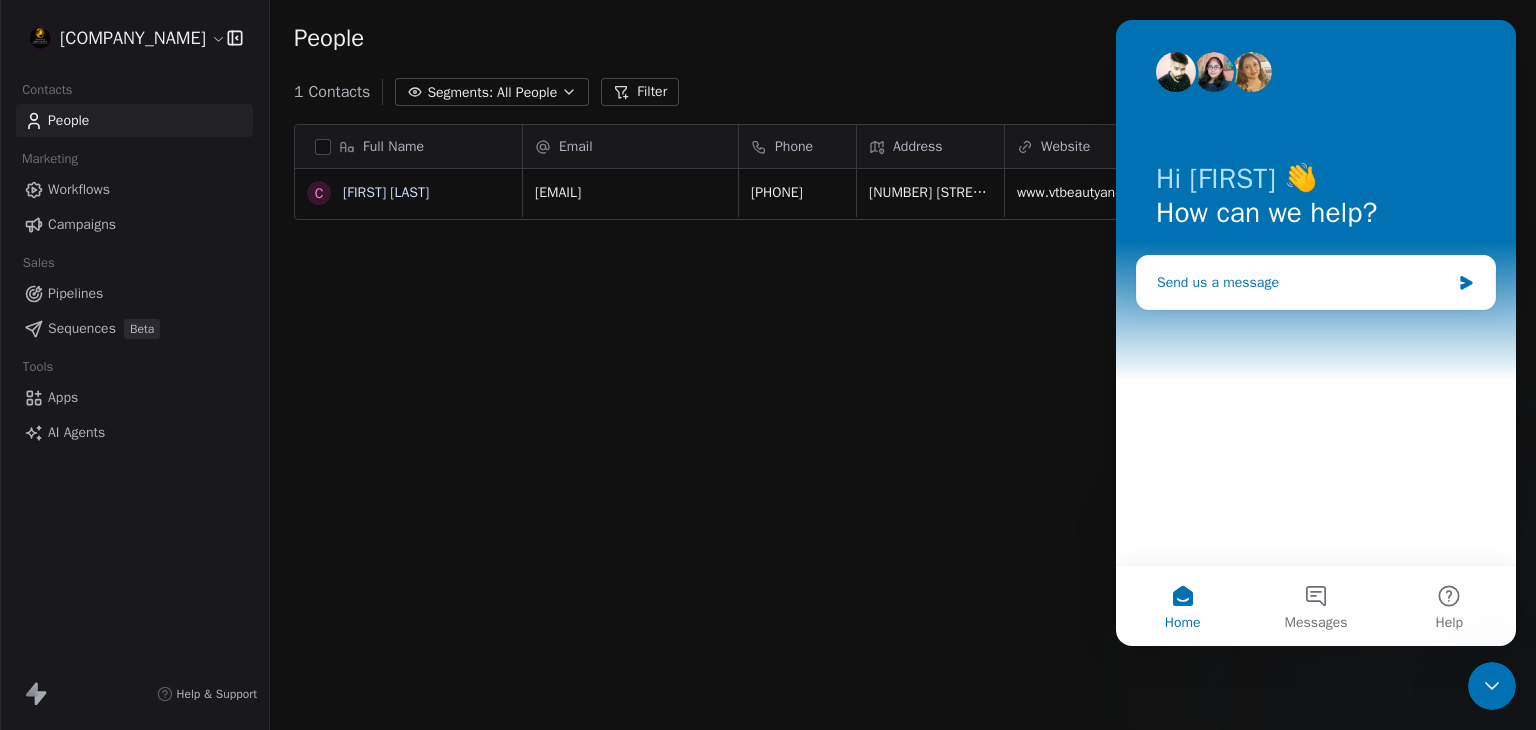 click on "Send us a message" at bounding box center [1303, 282] 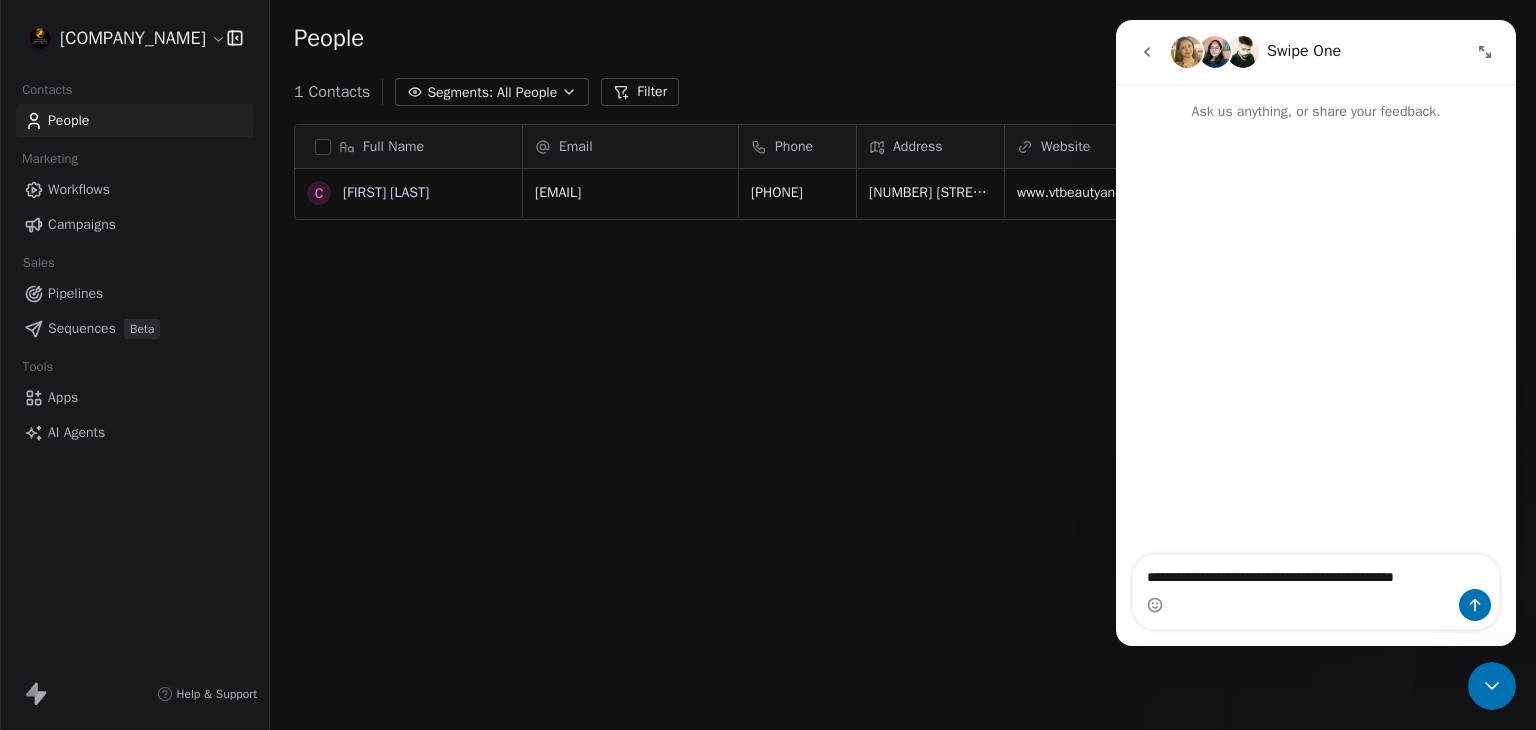 type on "**********" 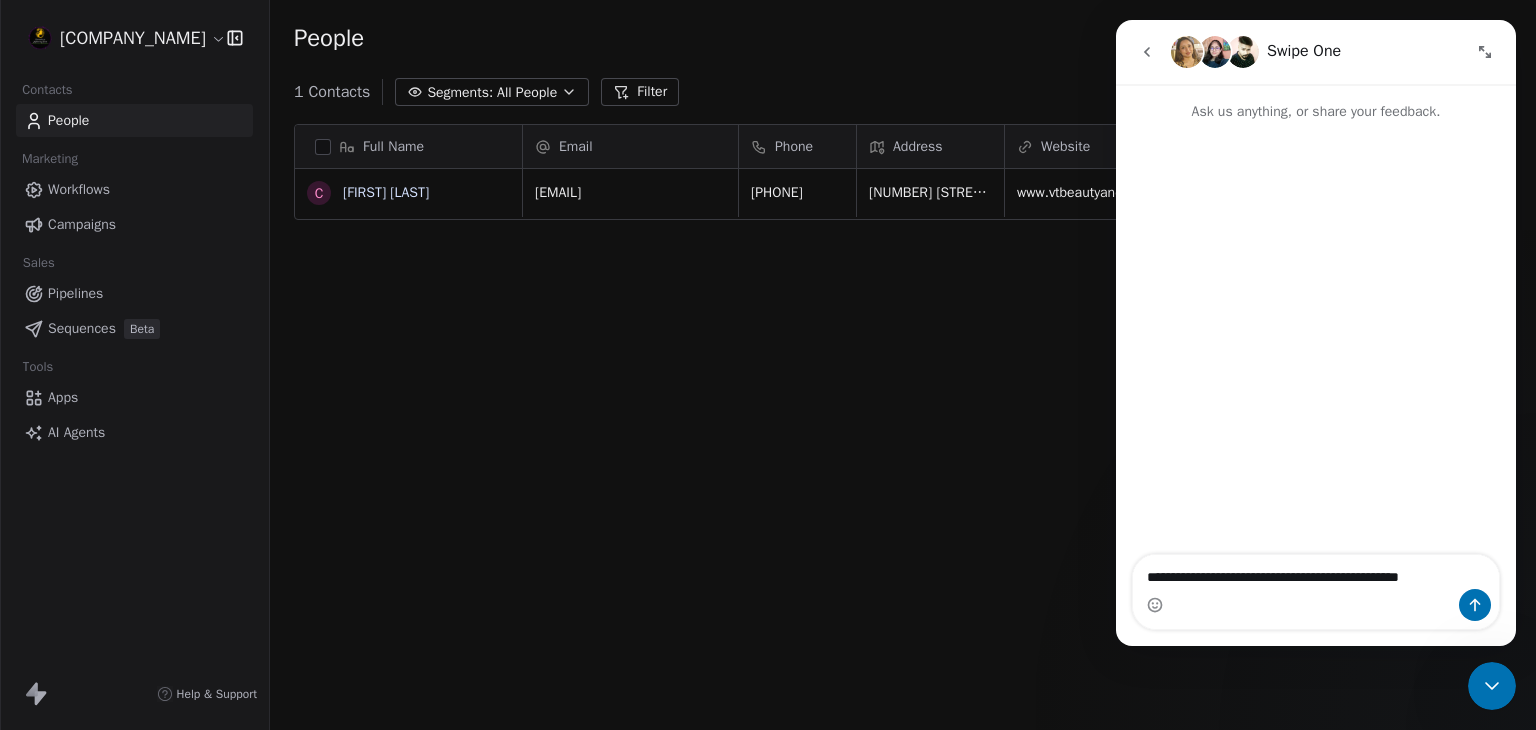 type 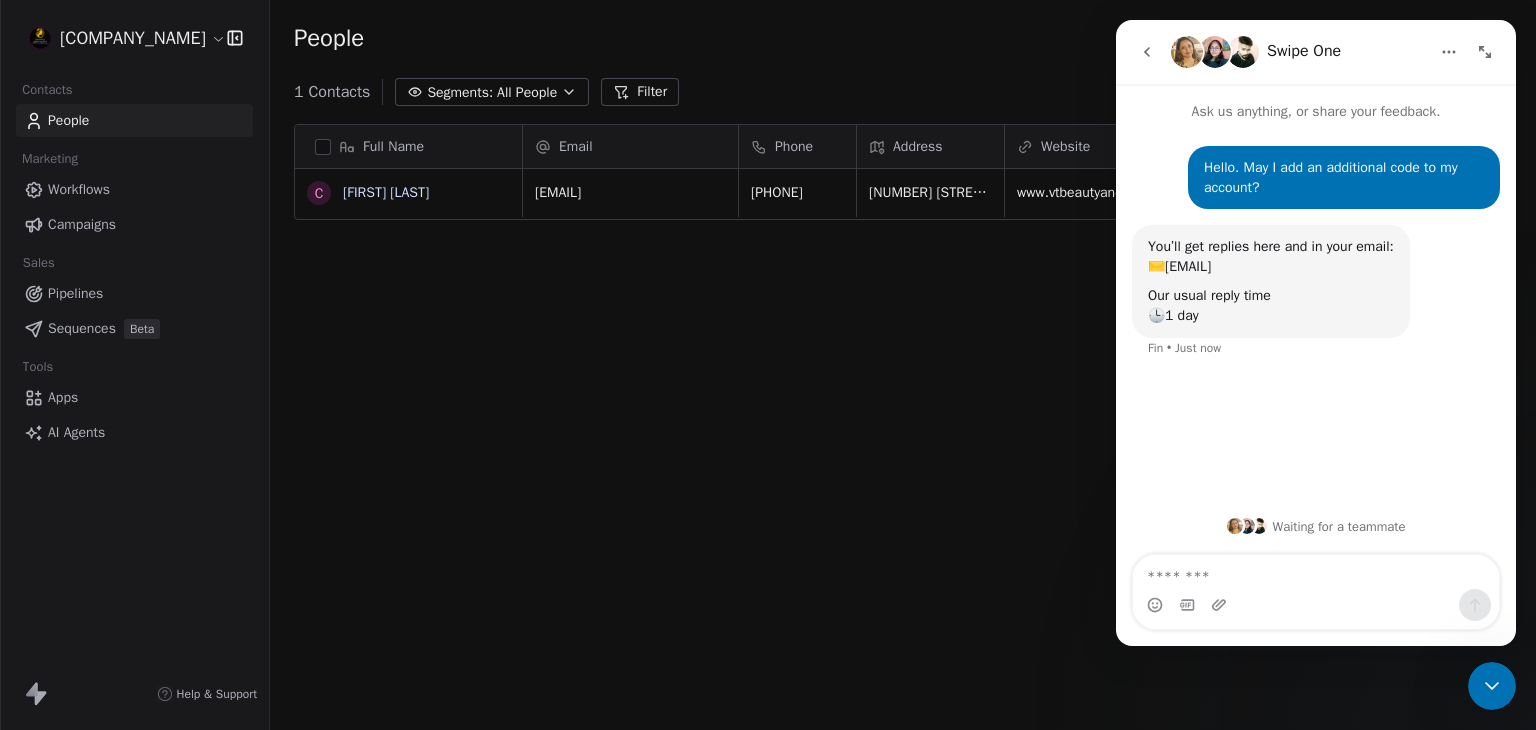 click on "Full Name C [FIRST] [LAST] Email Phone Address Website Job Title Status Contact Source Customer Lifetime Value Created Date ACT [EMAIL] [PHONE] [NUMBER] [STREET], [CITY], [STATE] [WEBSITE] [DATE] [TIME]
To pick up a draggable item, press the space bar.
While dragging, use the arrow keys to move the item.
Press space again to drop the item in its new position, or press escape to cancel." at bounding box center [903, 429] 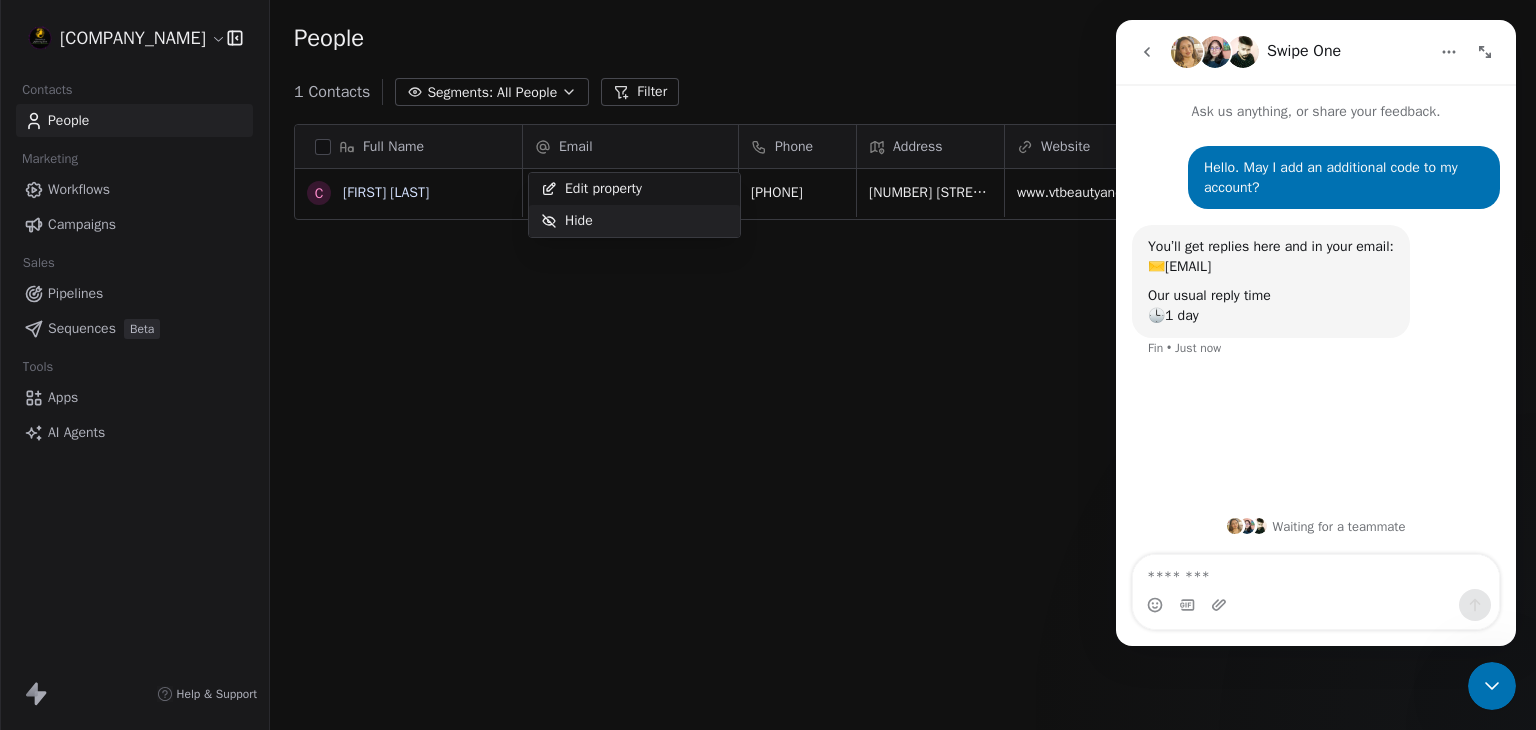 click on "**********" at bounding box center (768, 413) 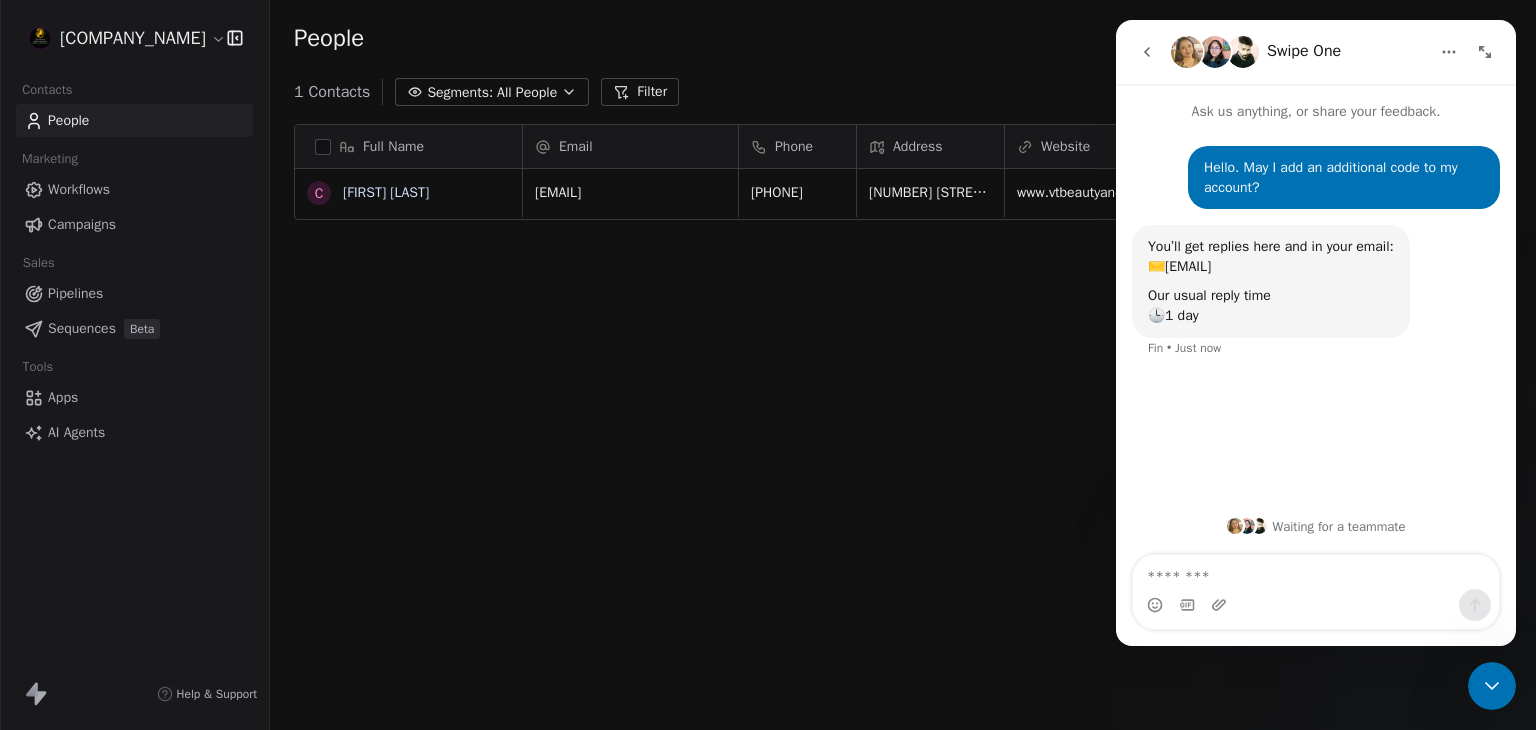 click 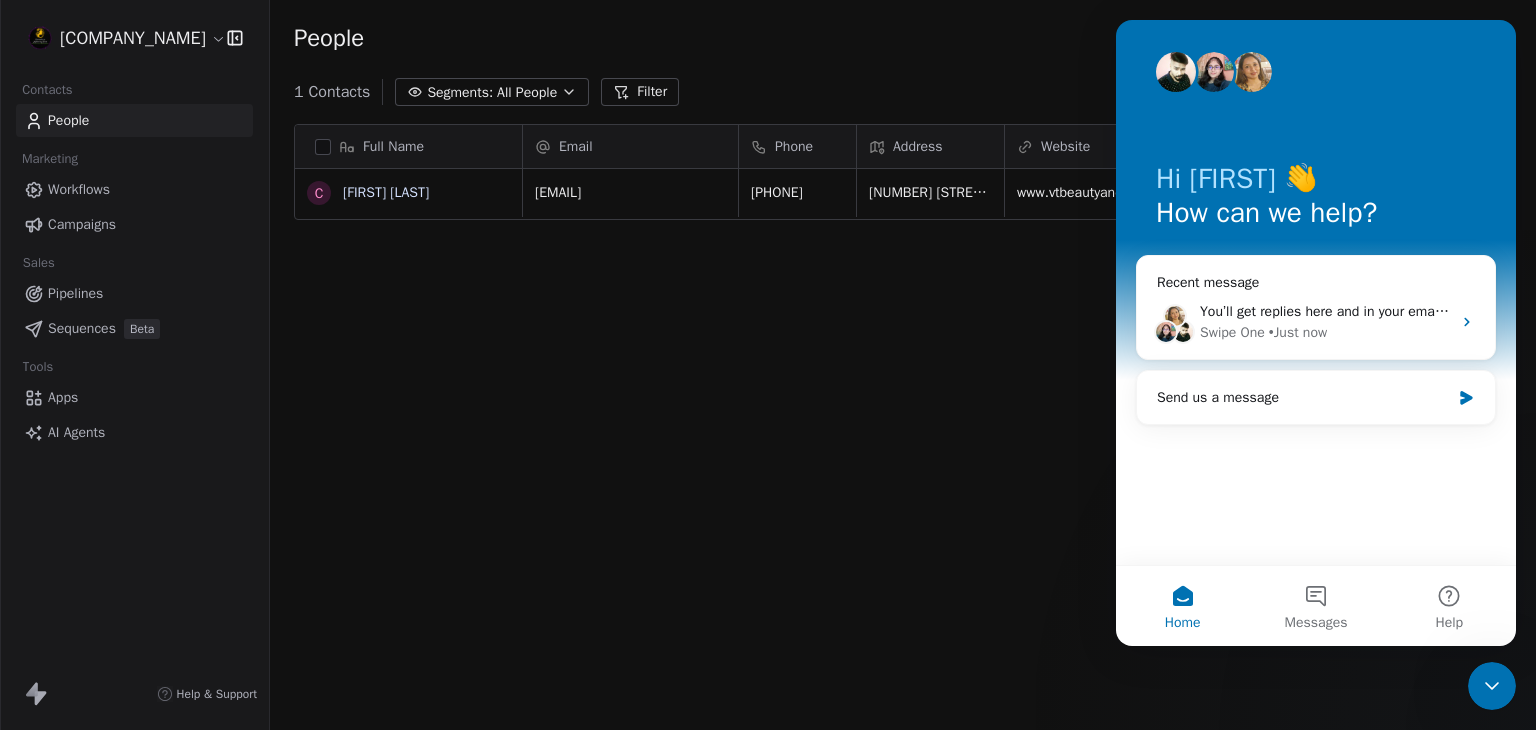 click on "Full Name C [FIRST] [LAST] Email Phone Address Website Job Title Status Contact Source Customer Lifetime Value Created Date ACT [EMAIL] [PHONE] [NUMBER] [STREET], [CITY], [STATE] [WEBSITE] [DATE] [TIME]
To pick up a draggable item, press the space bar.
While dragging, use the arrow keys to move the item.
Press space again to drop the item in its new position, or press escape to cancel." at bounding box center (903, 429) 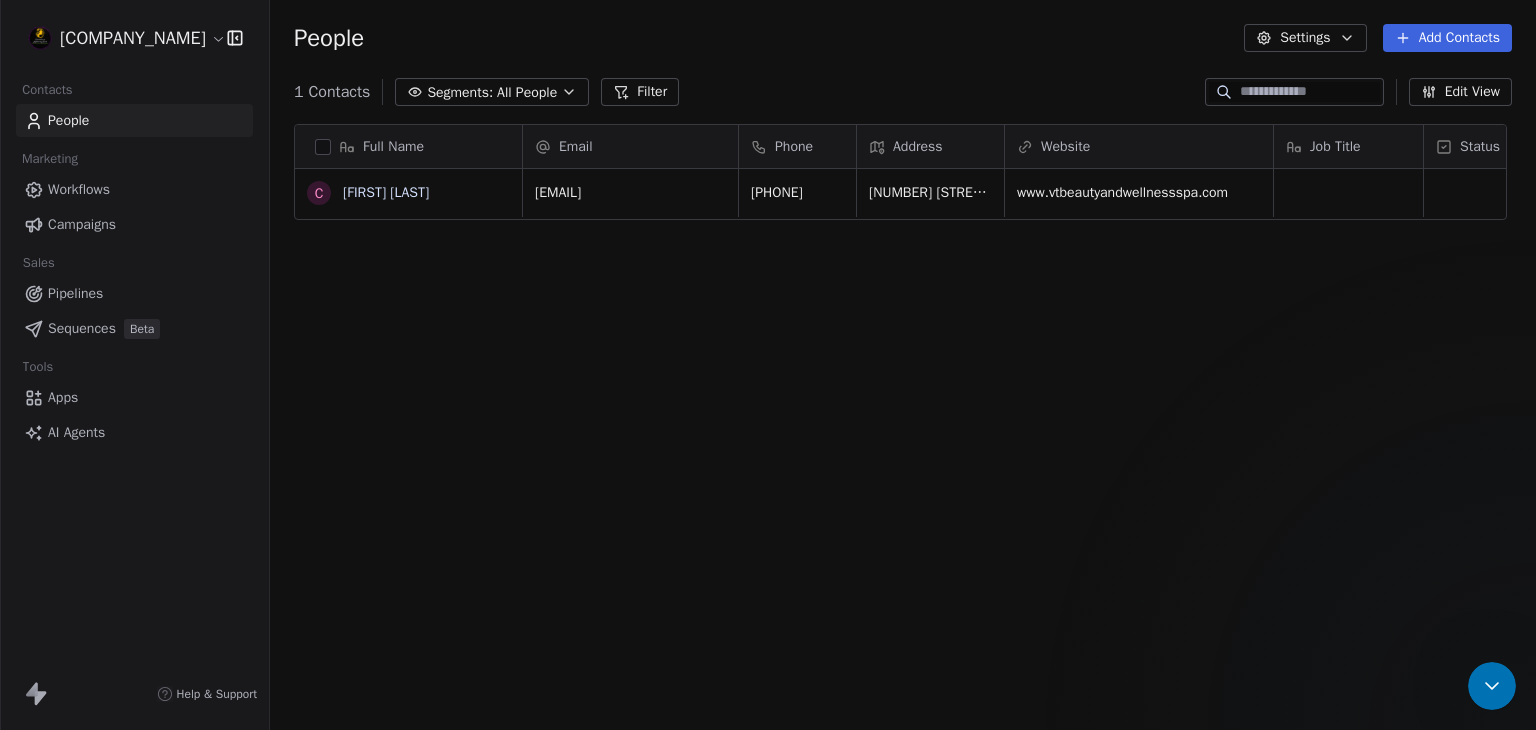 scroll, scrollTop: 0, scrollLeft: 0, axis: both 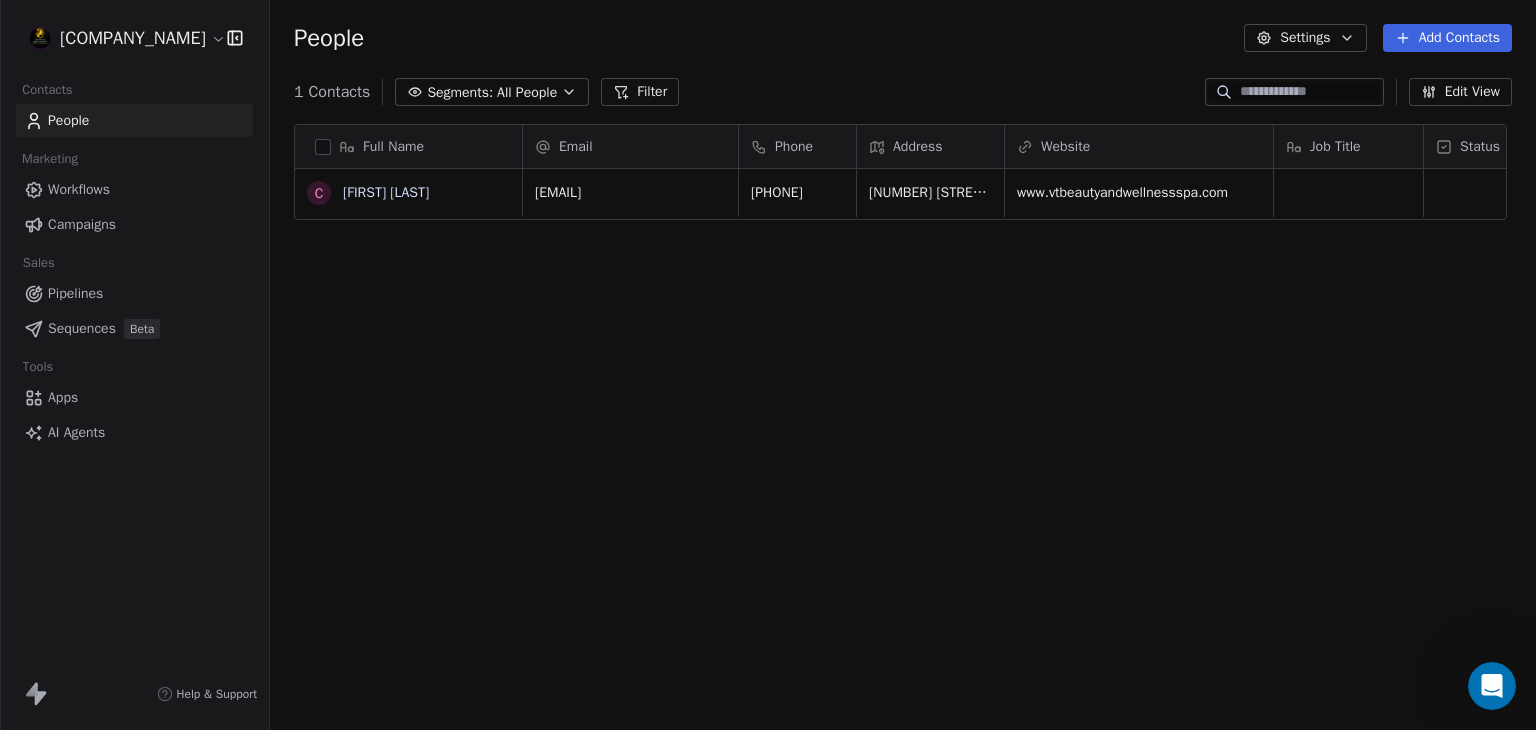 click on "Full Name C [FIRST] [LAST] Email Phone Address Website Job Title Status Contact Source Customer Lifetime Value Created Date ACT [EMAIL] [PHONE] [NUMBER] [STREET], [CITY], [STATE] [WEBSITE] [DATE] [TIME]
To pick up a draggable item, press the space bar.
While dragging, use the arrow keys to move the item.
Press space again to drop the item in its new position, or press escape to cancel." at bounding box center (903, 429) 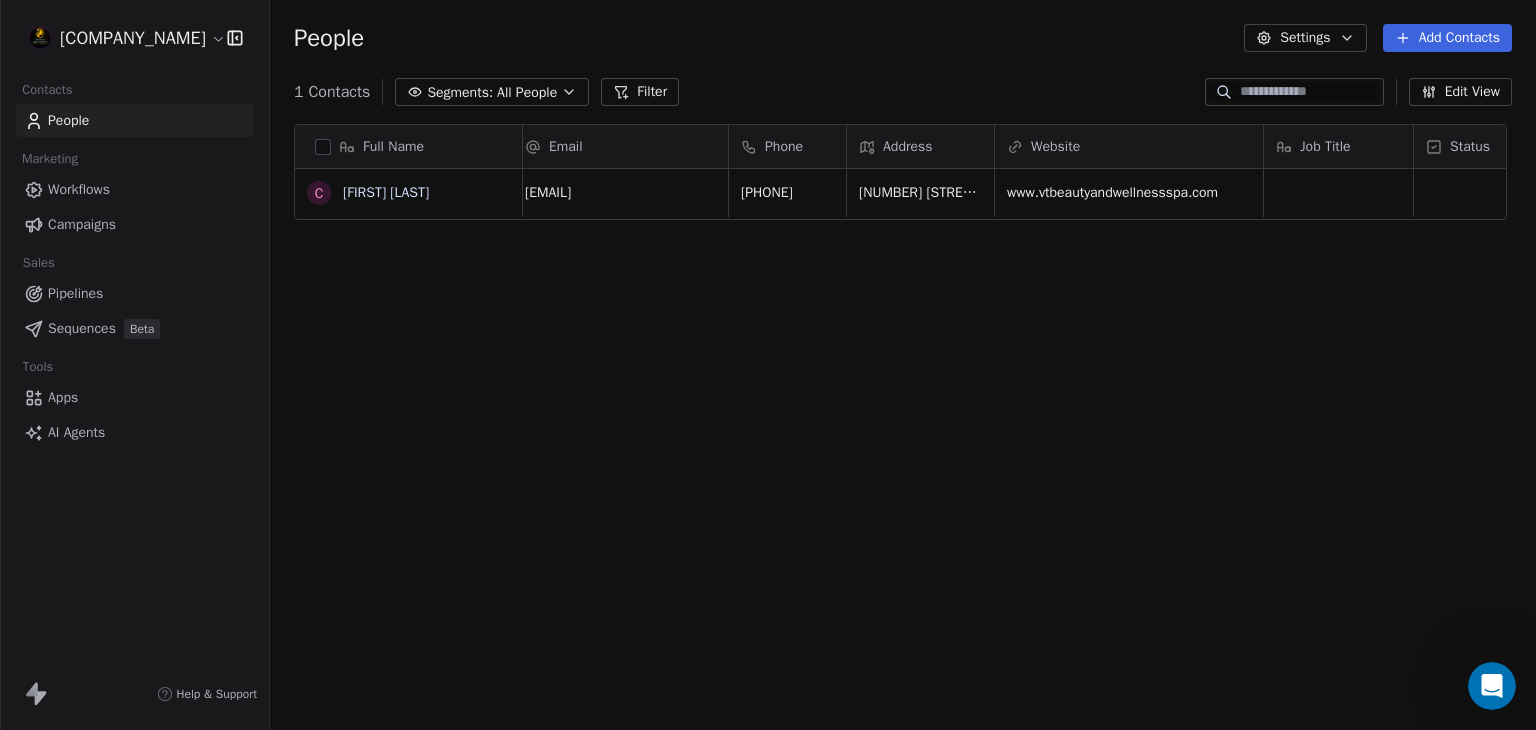 scroll, scrollTop: 0, scrollLeft: 0, axis: both 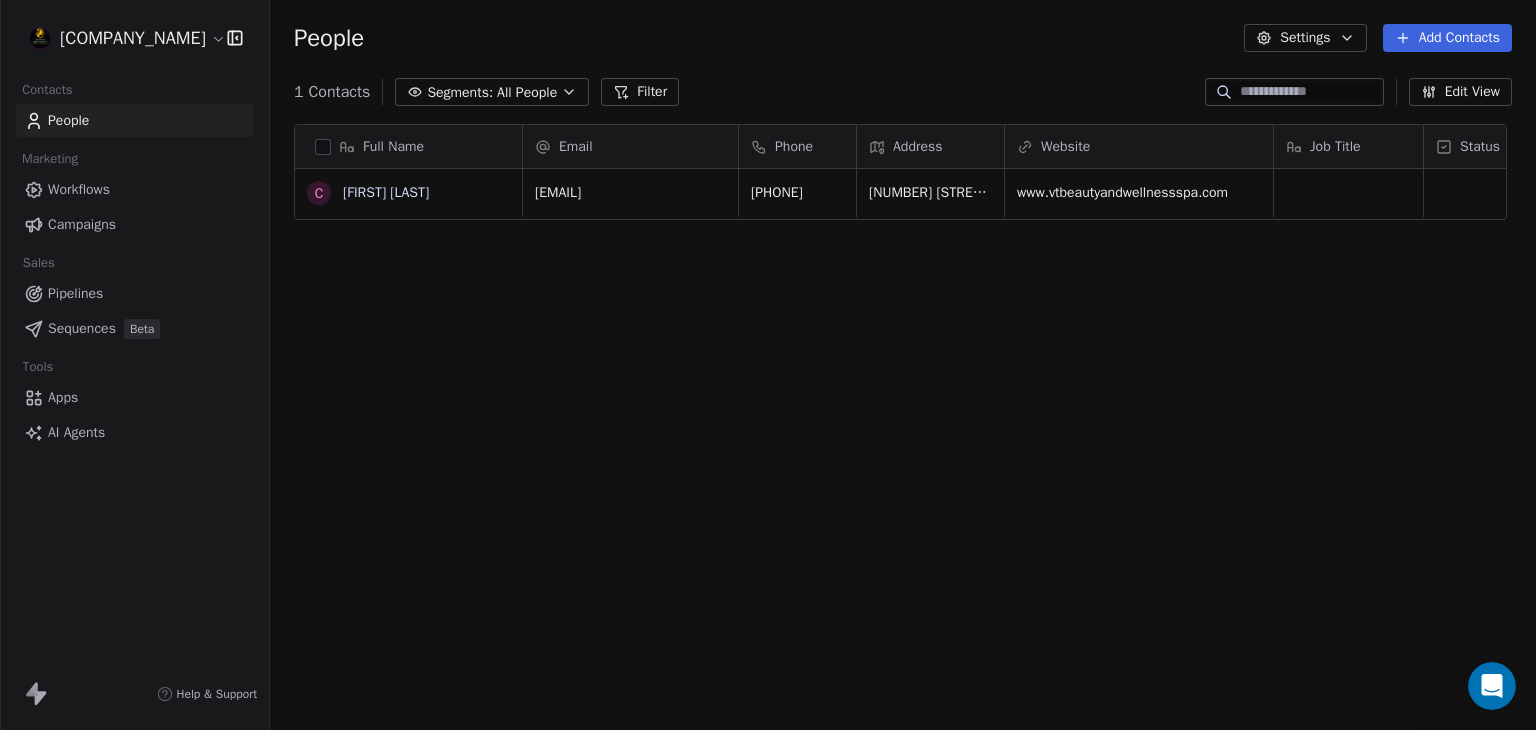 click on "Workflows" at bounding box center (134, 189) 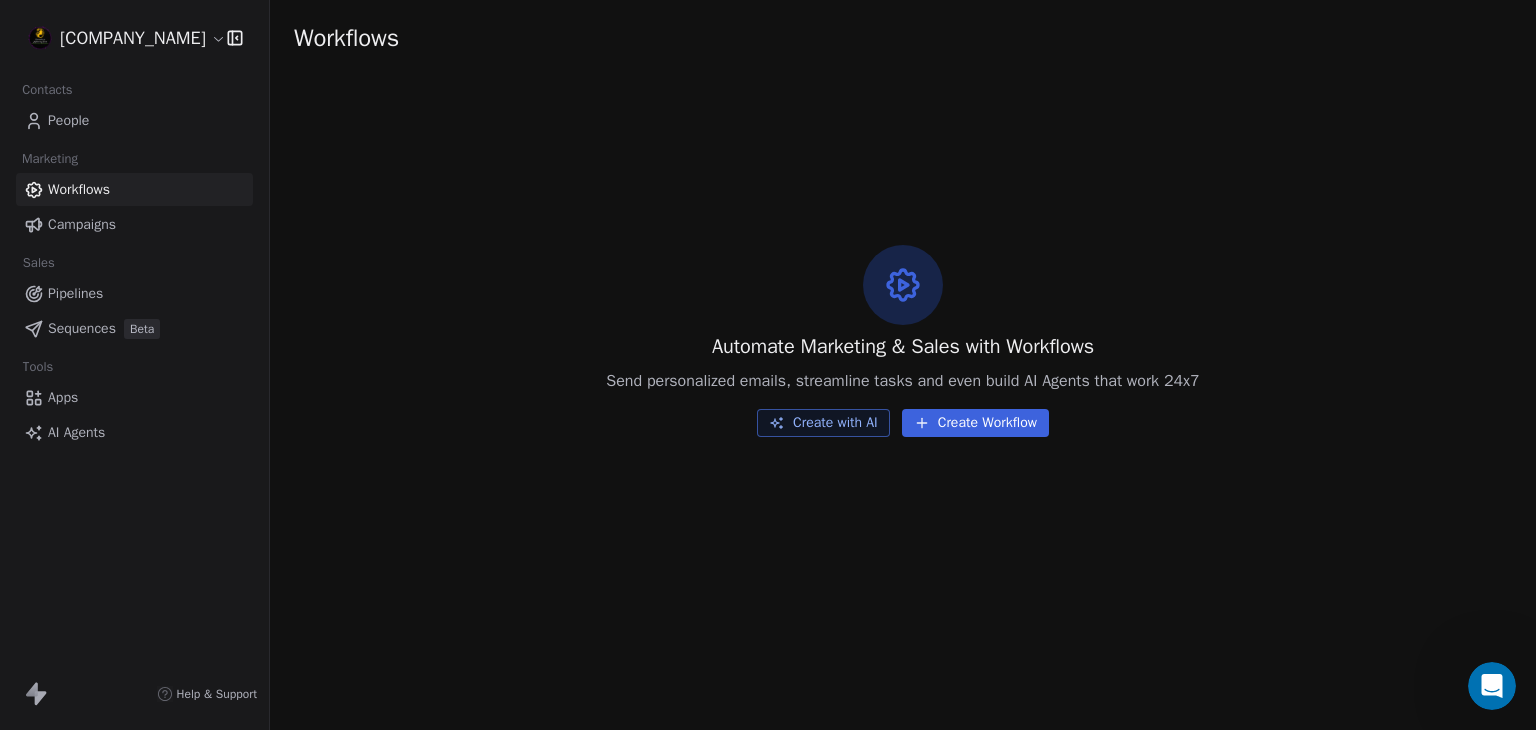 click on "Campaigns" at bounding box center (82, 224) 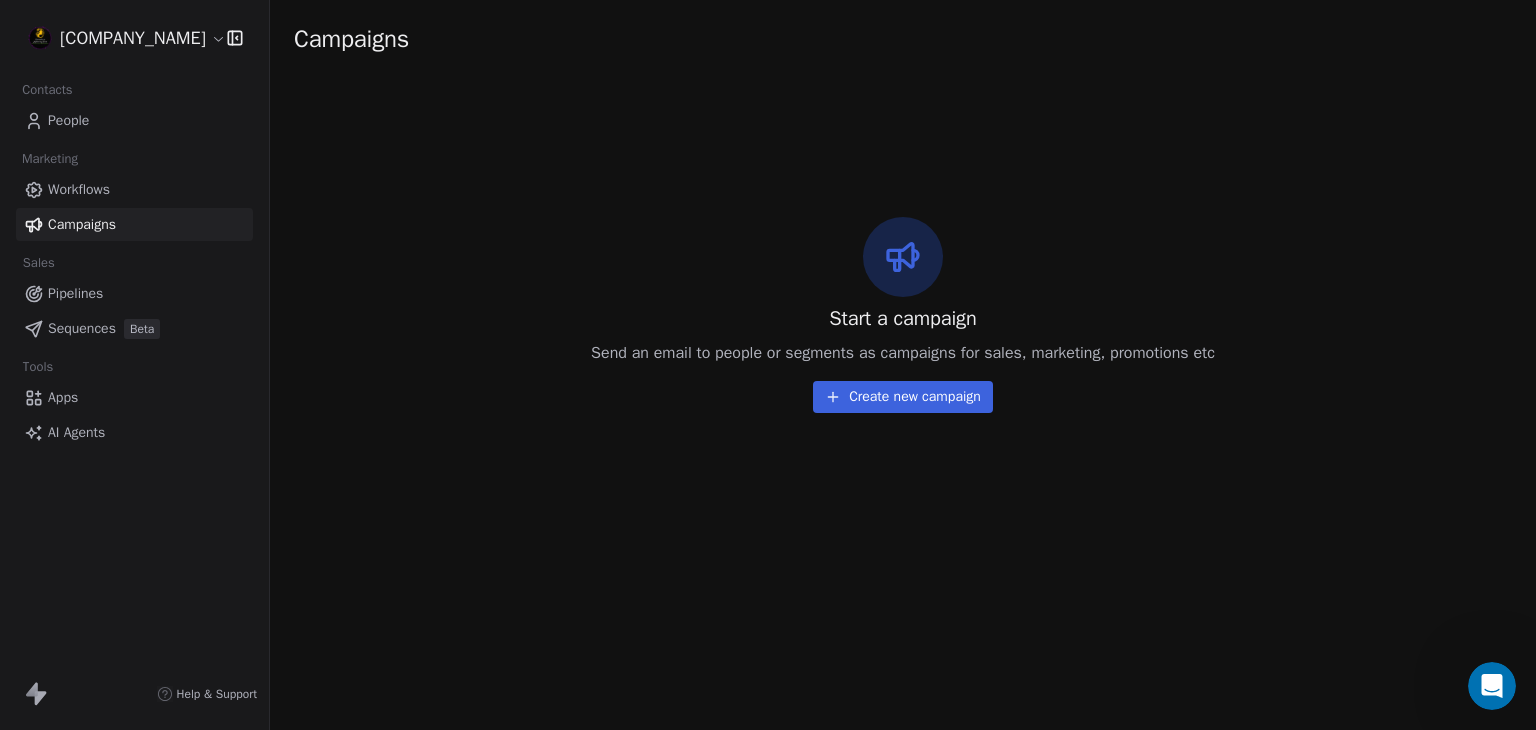 click on "Pipelines" at bounding box center (75, 293) 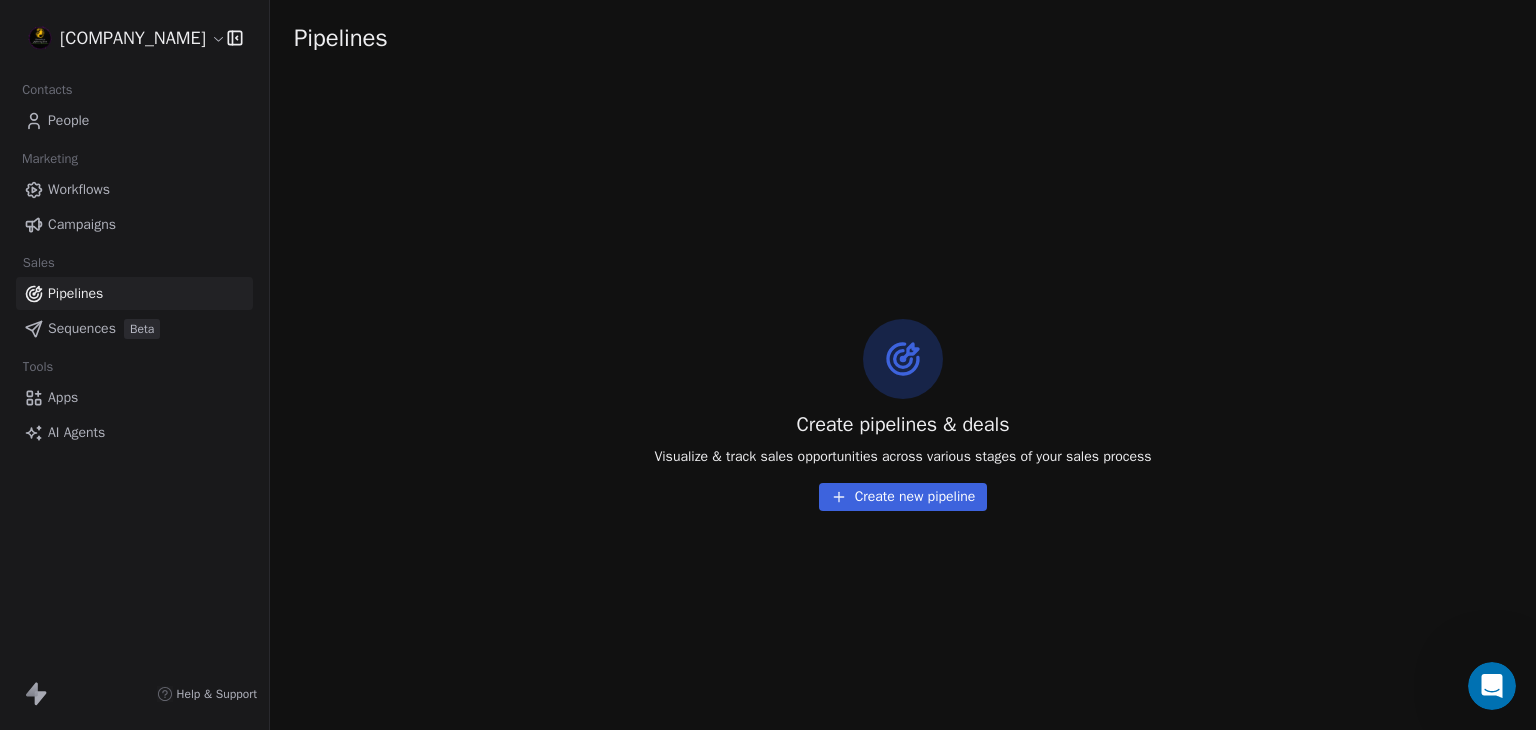 click on "Sequences" at bounding box center (82, 328) 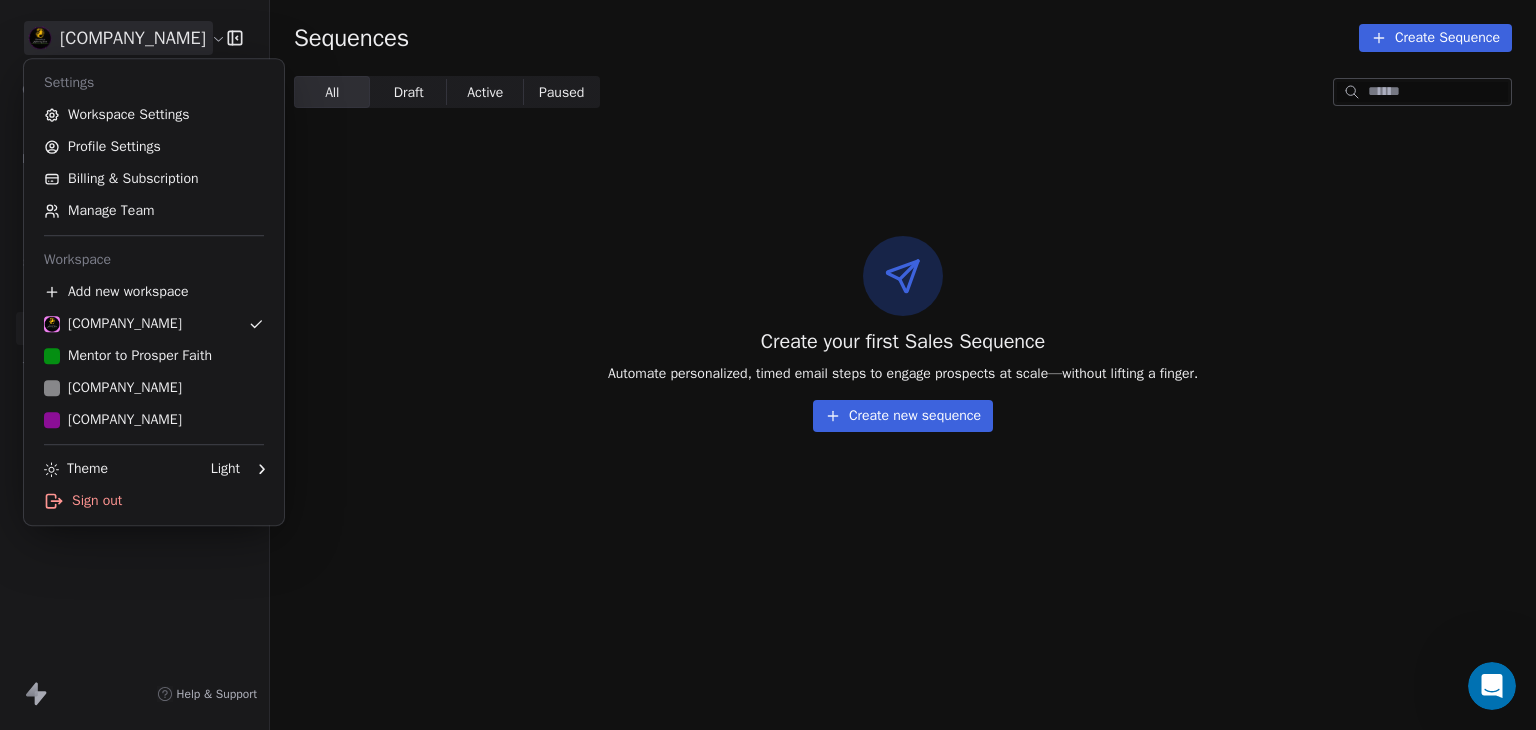 click on "**********" at bounding box center [768, 413] 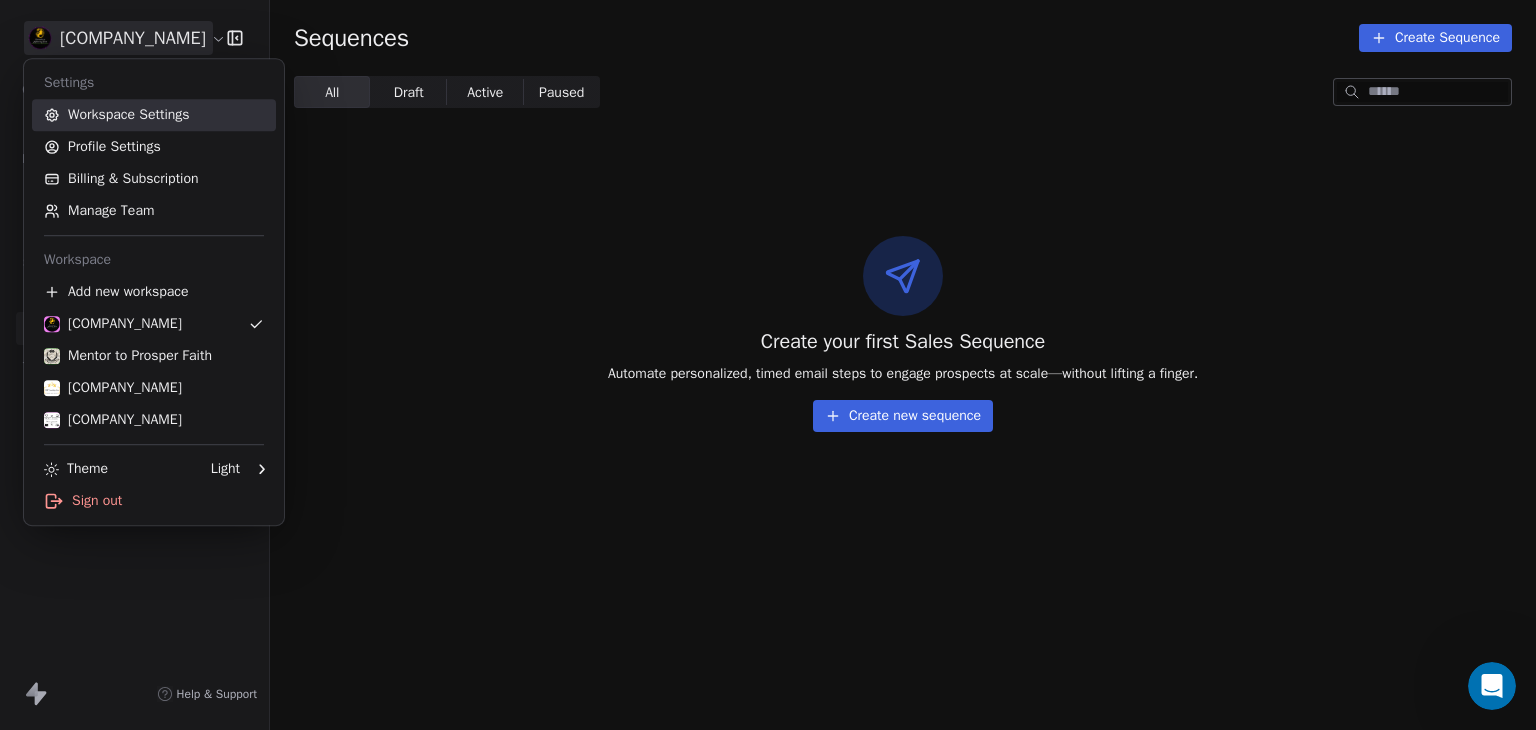 click on "Workspace Settings" at bounding box center [154, 115] 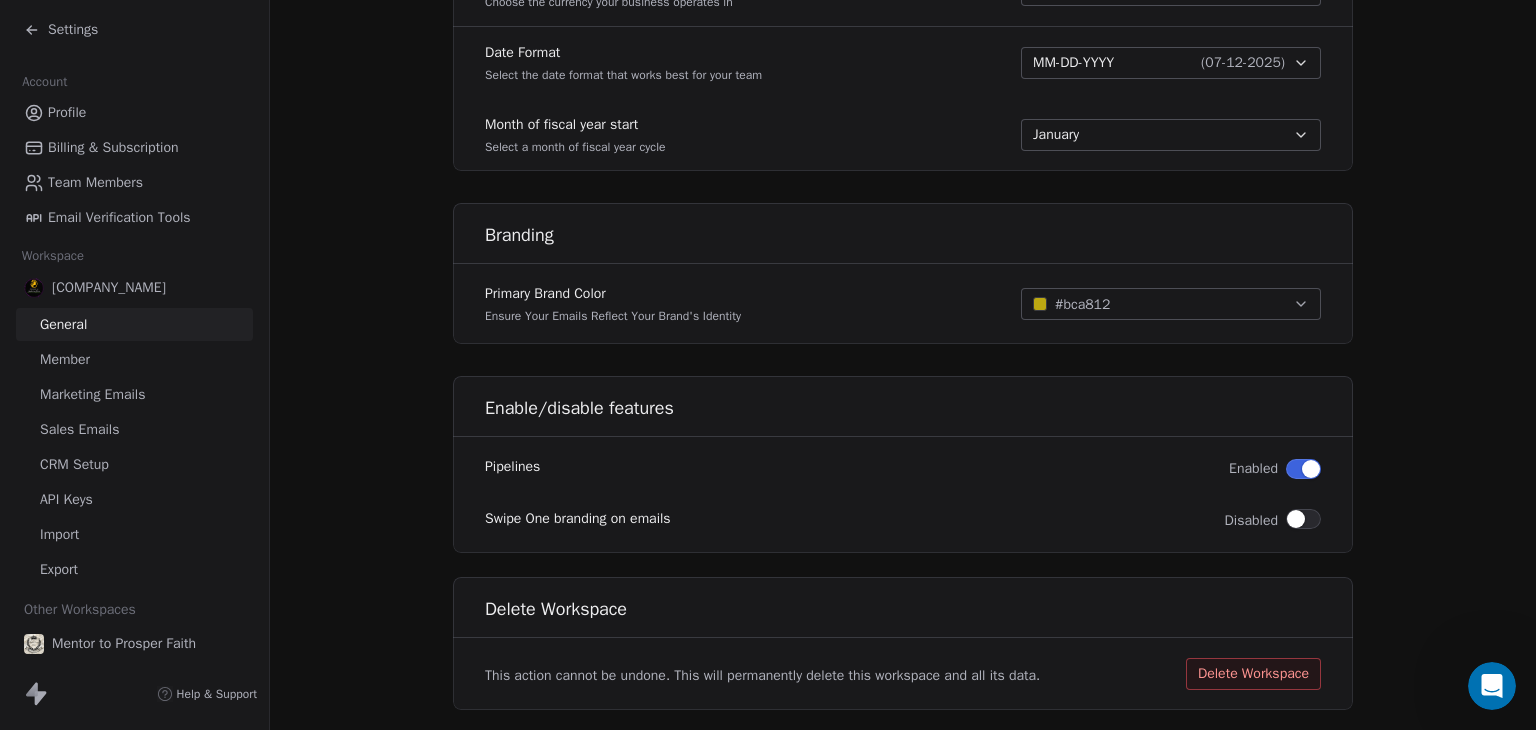 scroll, scrollTop: 1140, scrollLeft: 0, axis: vertical 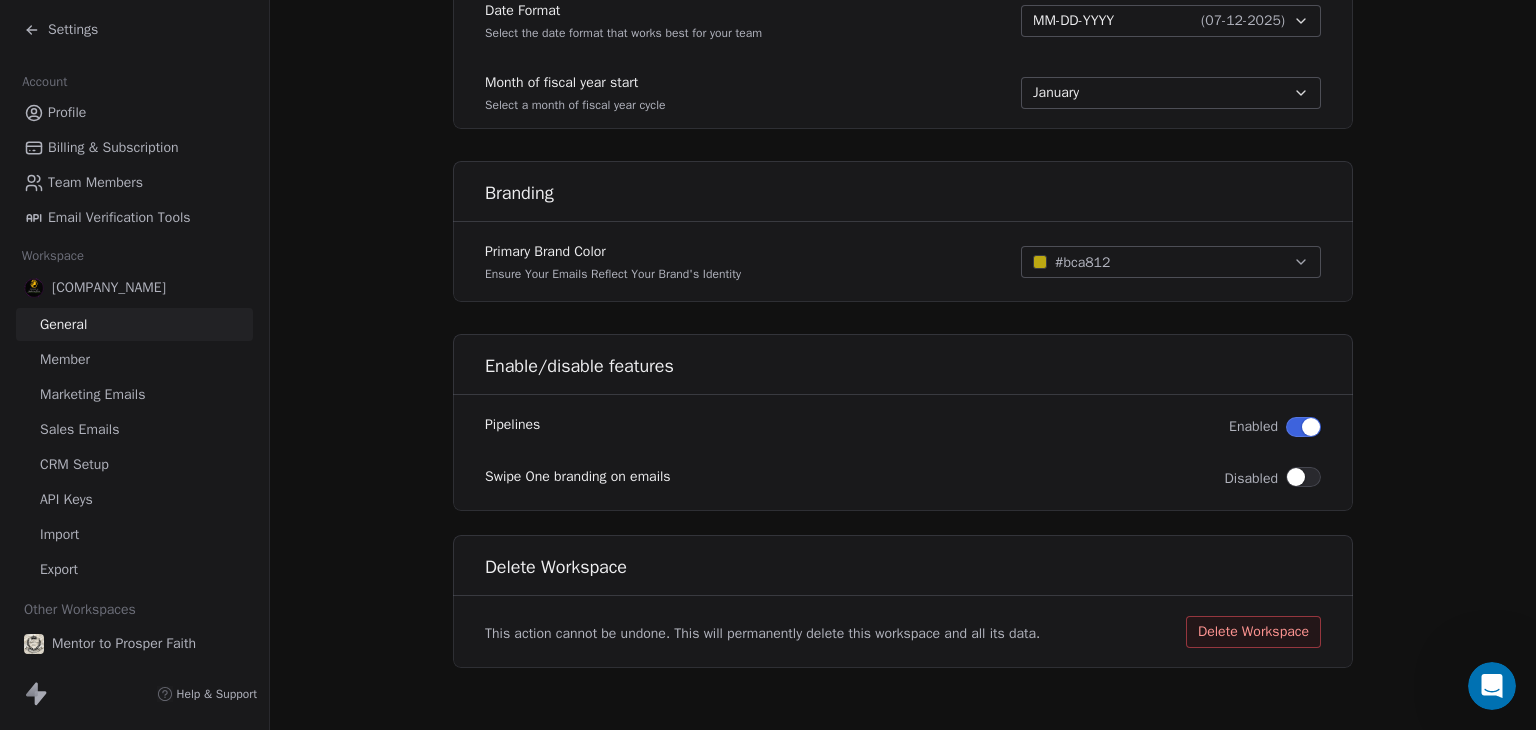 click on "Profile" at bounding box center (67, 112) 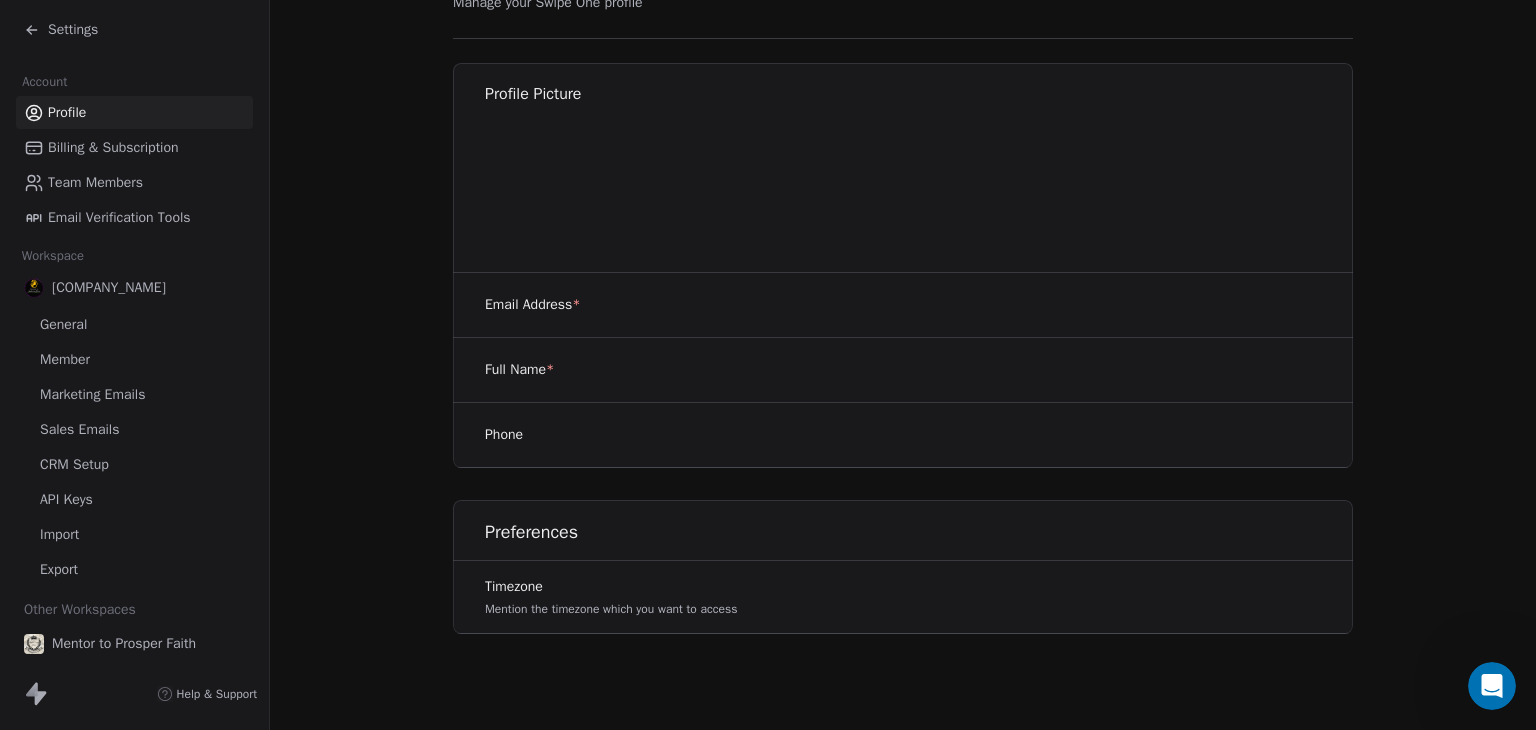 scroll, scrollTop: 0, scrollLeft: 0, axis: both 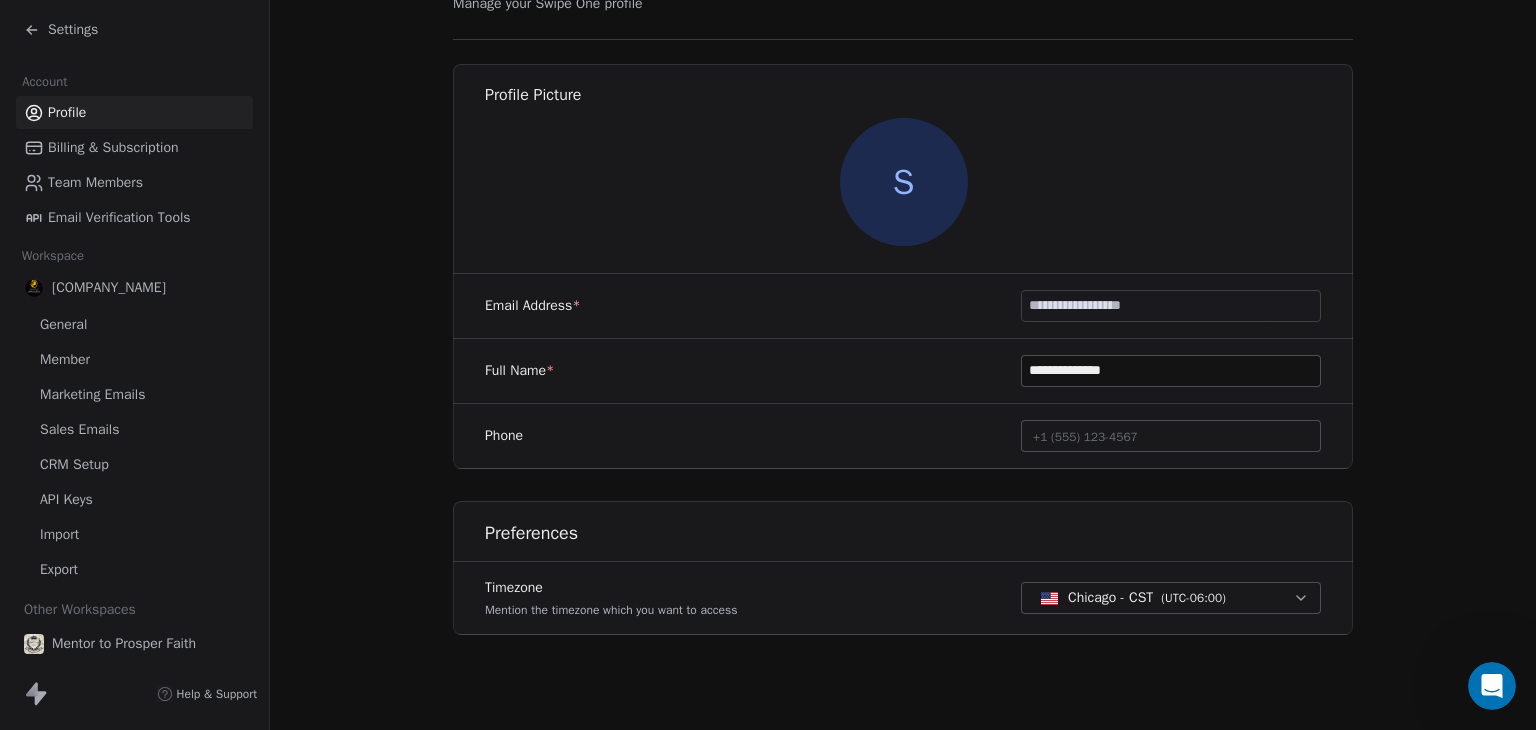 click on "Billing & Subscription" at bounding box center (113, 147) 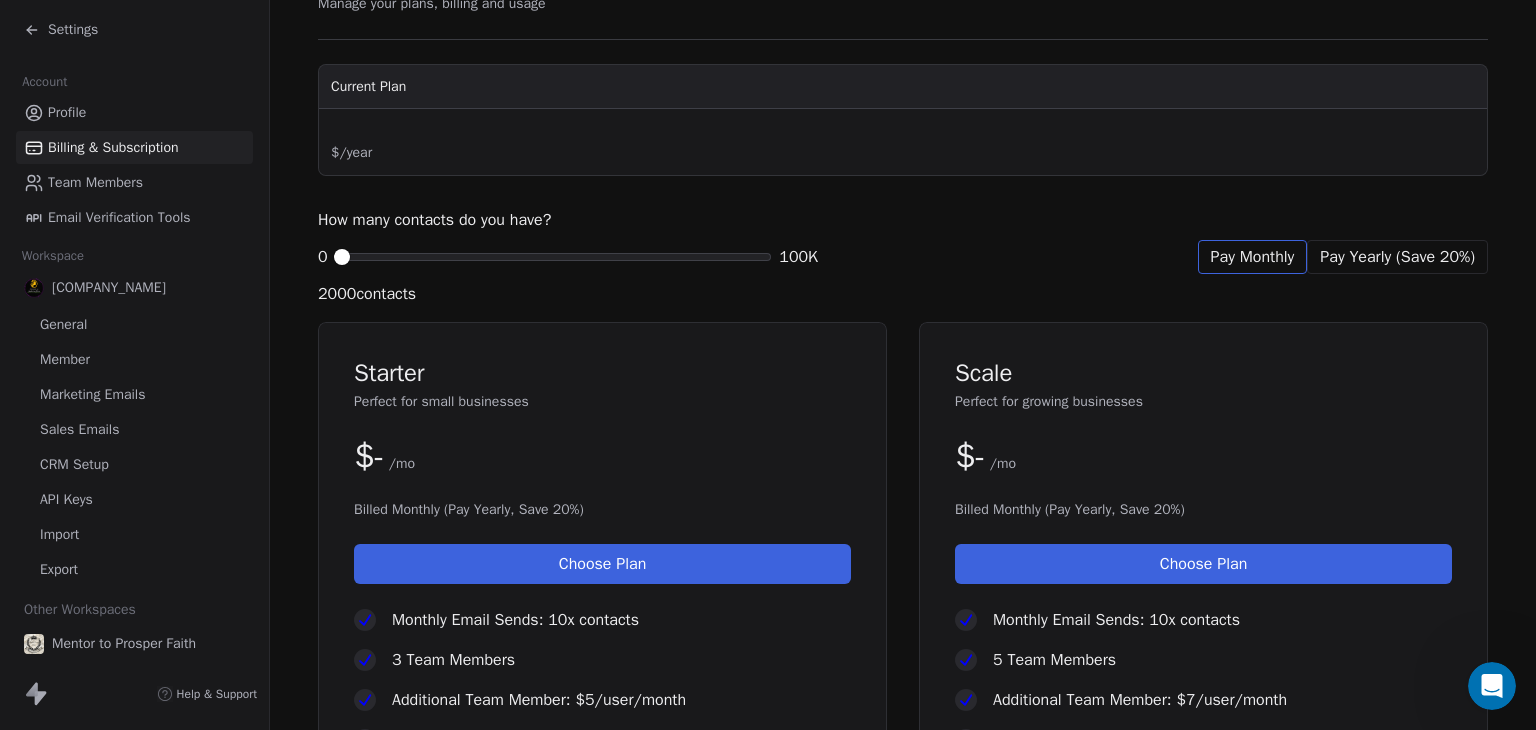scroll, scrollTop: 0, scrollLeft: 0, axis: both 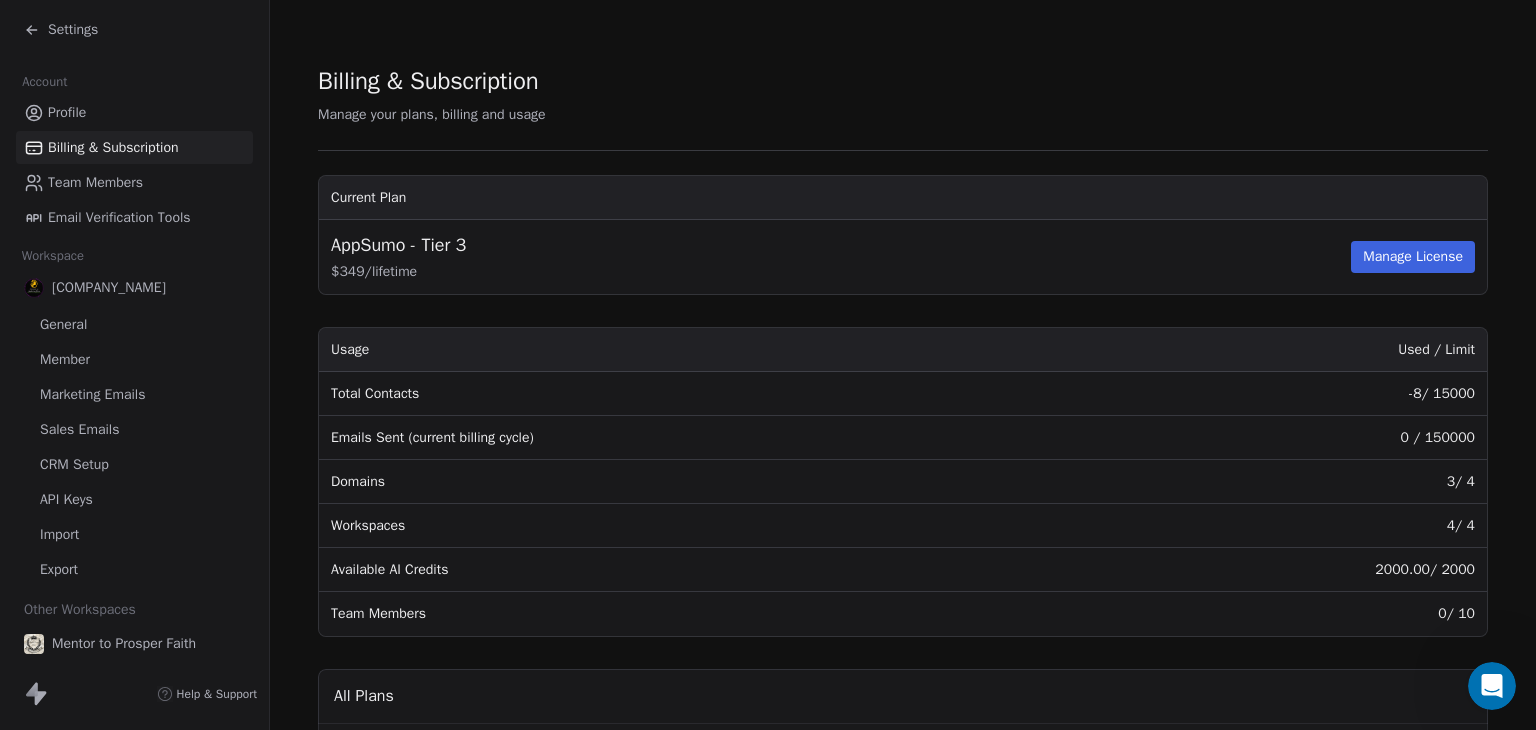 click on "Billing & Subscription Manage your plans, billing and usage Current Plan AppSumo - Tier 3      $ 349 / lifetime Manage License Usage Used / Limit Total Contacts -8  /   15000 Emails Sent (current billing cycle) 0   /   150000 Domains 3  /   4 Workspaces 4  /   4 Available AI Credits 2000.00  /   2000 Team Members 0  /   10 All Plans Deal Price Tier 1 81% off $ 69 /lifetime $ 245 *Pro features not included Tier 2 81% off $ 179 /lifetime $ 500 Tier 3 81% off $ 349 /lifetime $ 12000 Tier 4 81% off $ 599 /lifetime $ 25000 Tier 5 81% off $ 1199 /lifetime $ 100000 You Save $289/year $559/year $889/year $1289/year $2589/year   Yearly Price $348/year $708/year $1,188/year $1,788/year $3588/year   Usage Contacts 2500 7500 15000 30000 Unlimited Emails Sends/mo 25000 75000 150000 300000 1000000 Team Members 1 5 10 20 100 Workspaces 1 2 4 8 15 Domains 1 2 4 8 15 AI Credits/mo 250 1000 2000 5000 30000" at bounding box center (903, 712) 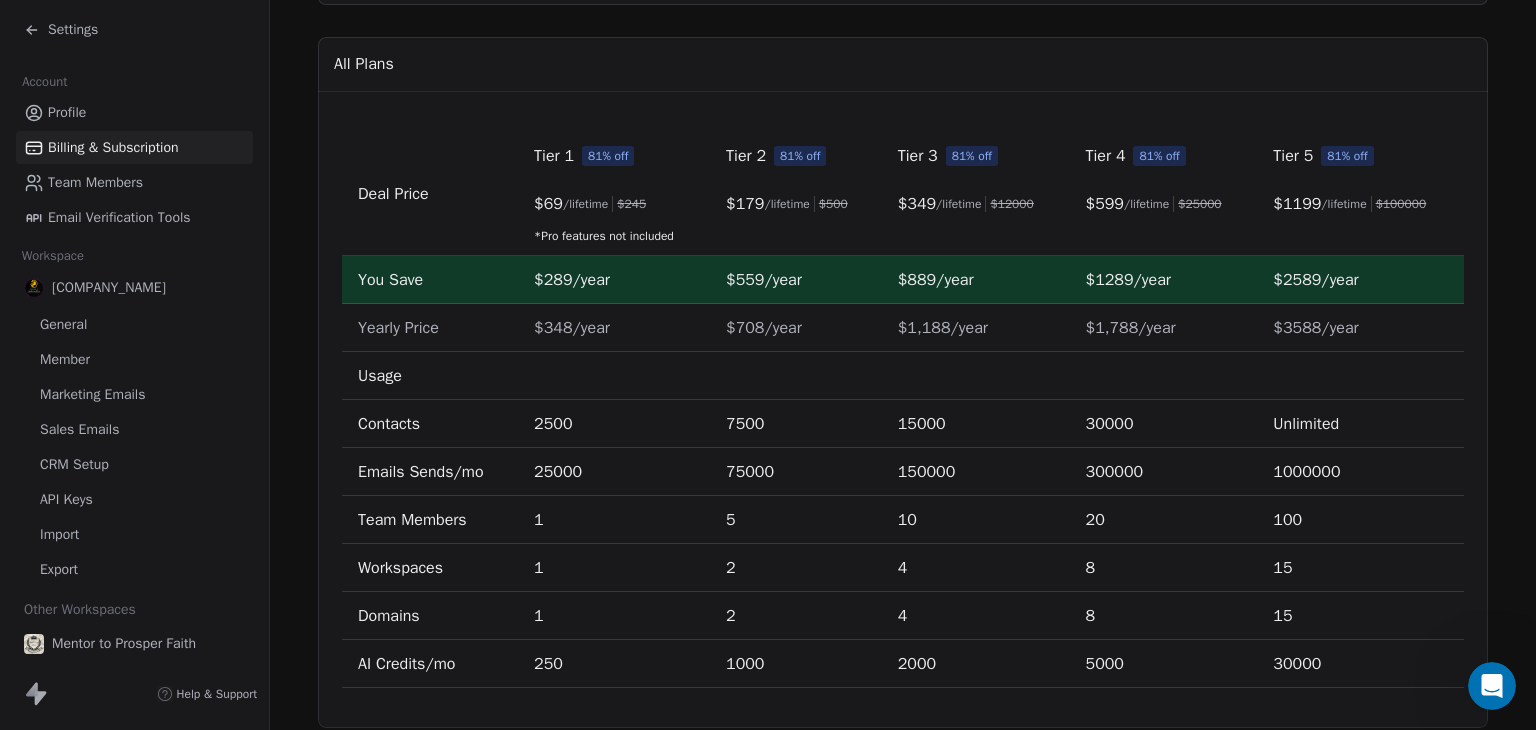 scroll, scrollTop: 693, scrollLeft: 0, axis: vertical 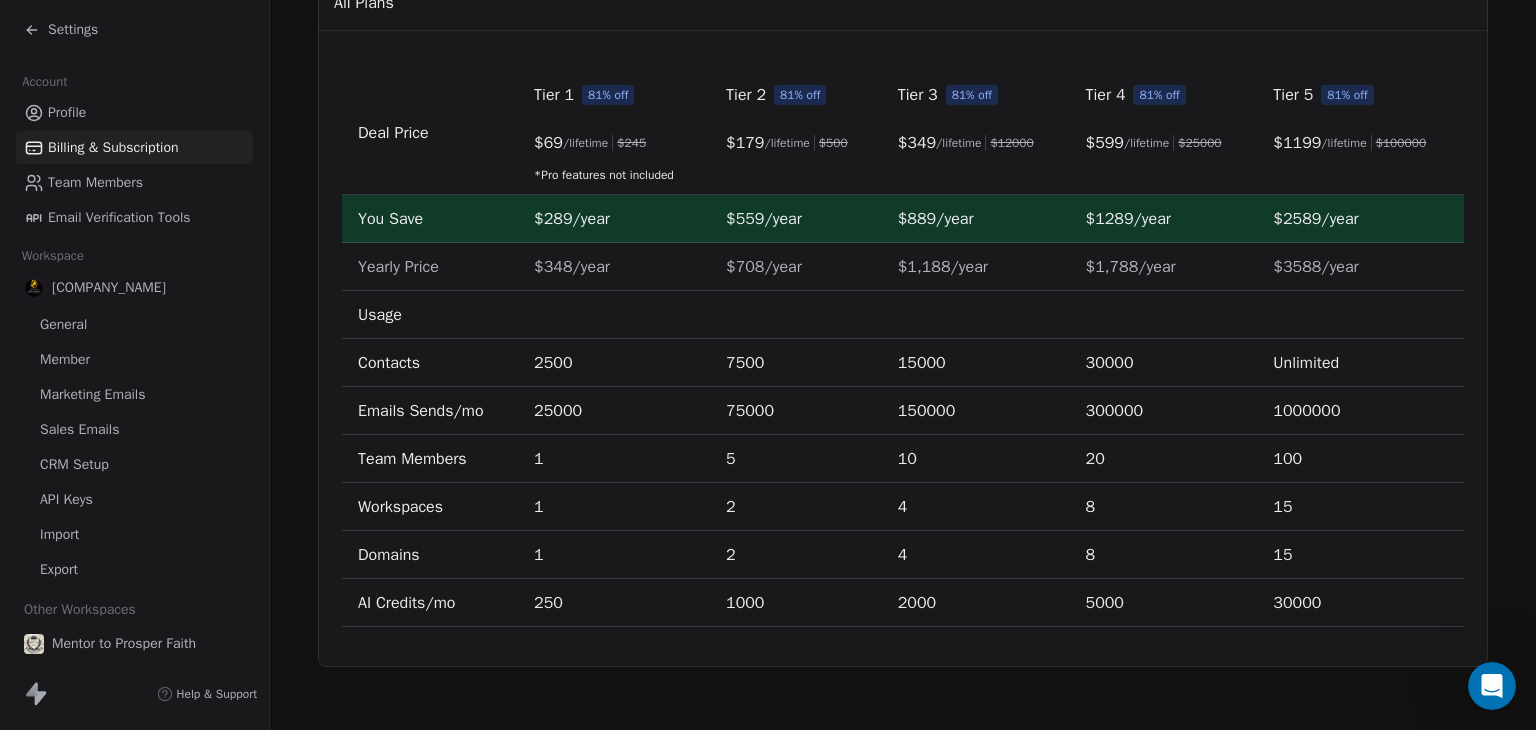 click on "Team Members" at bounding box center (95, 182) 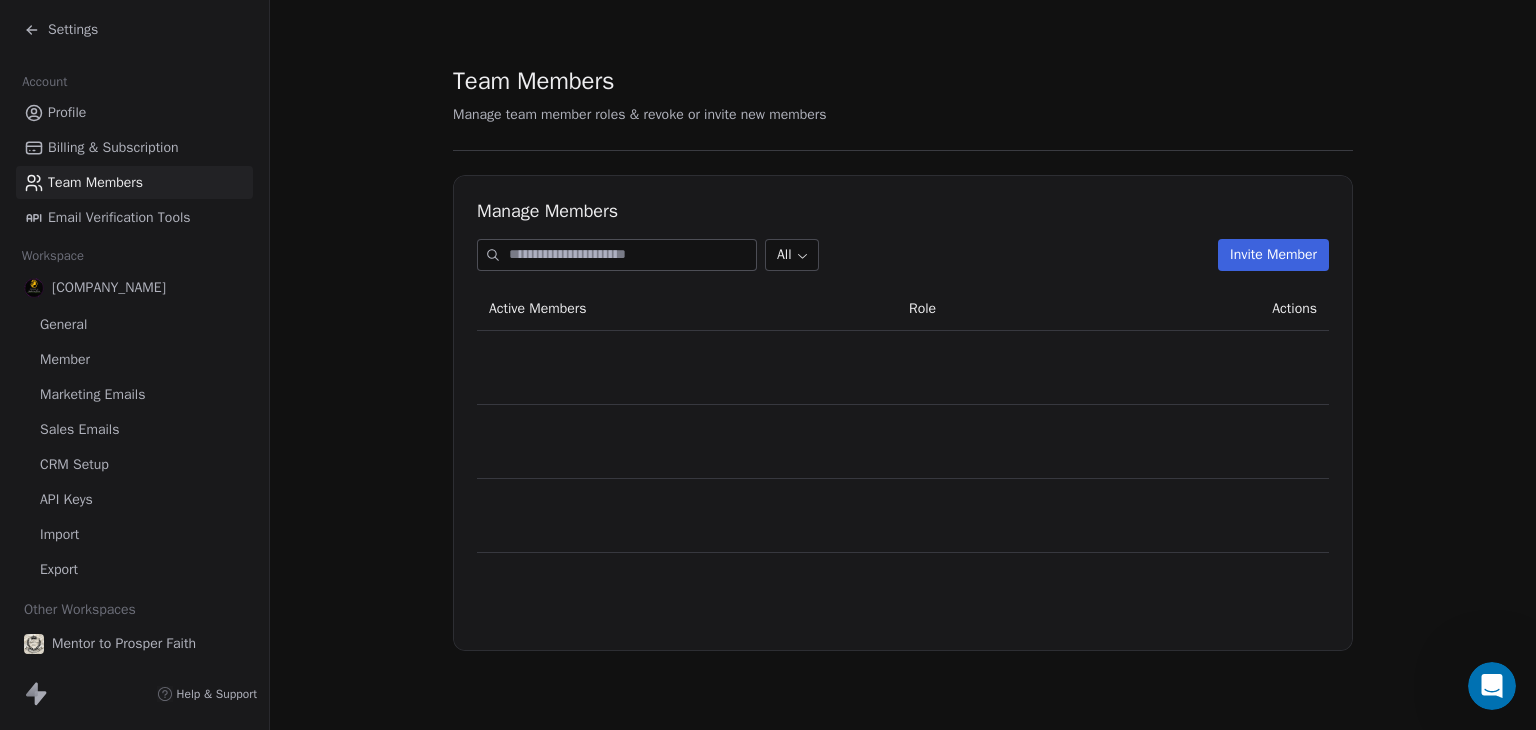 scroll, scrollTop: 0, scrollLeft: 0, axis: both 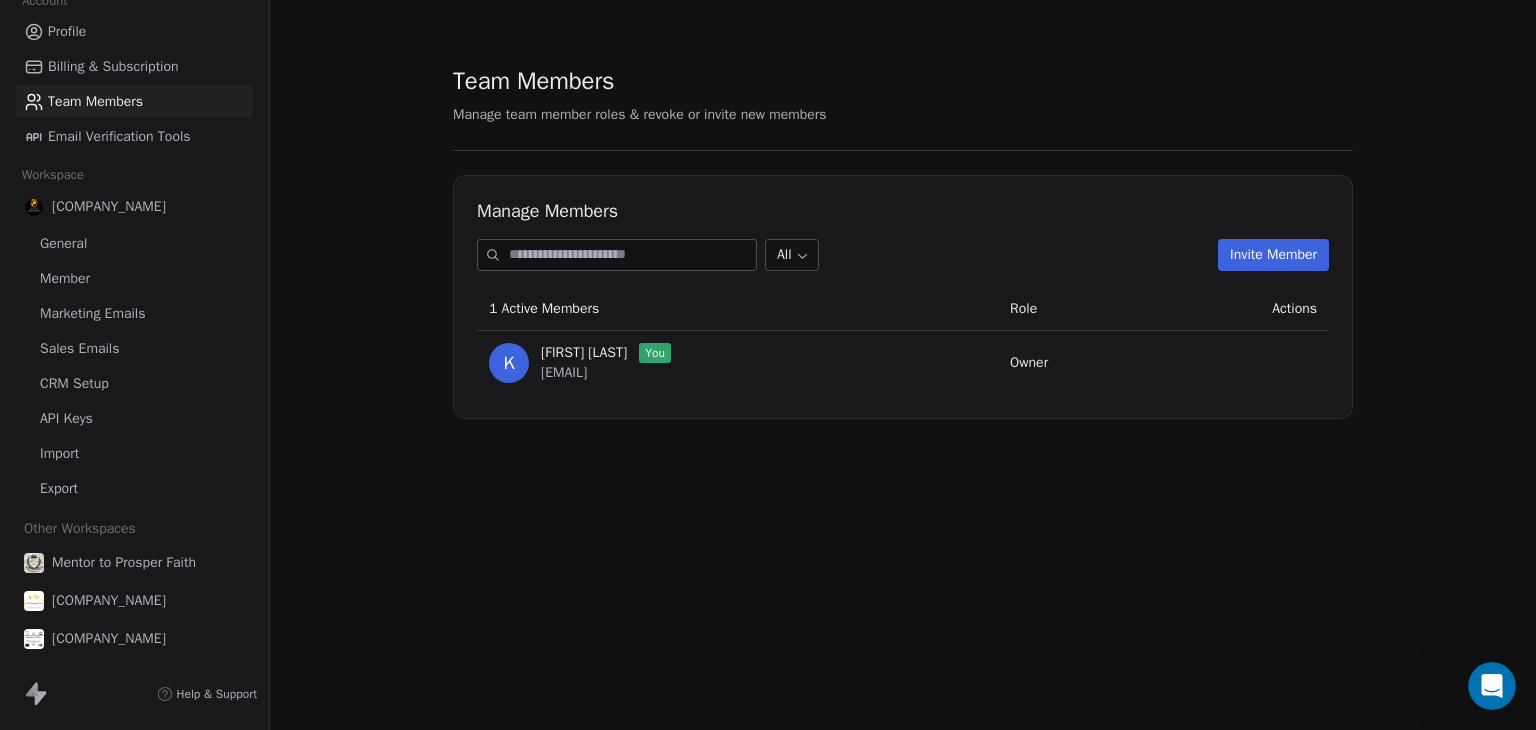 click on "[COMPANY_NAME]" at bounding box center [109, 639] 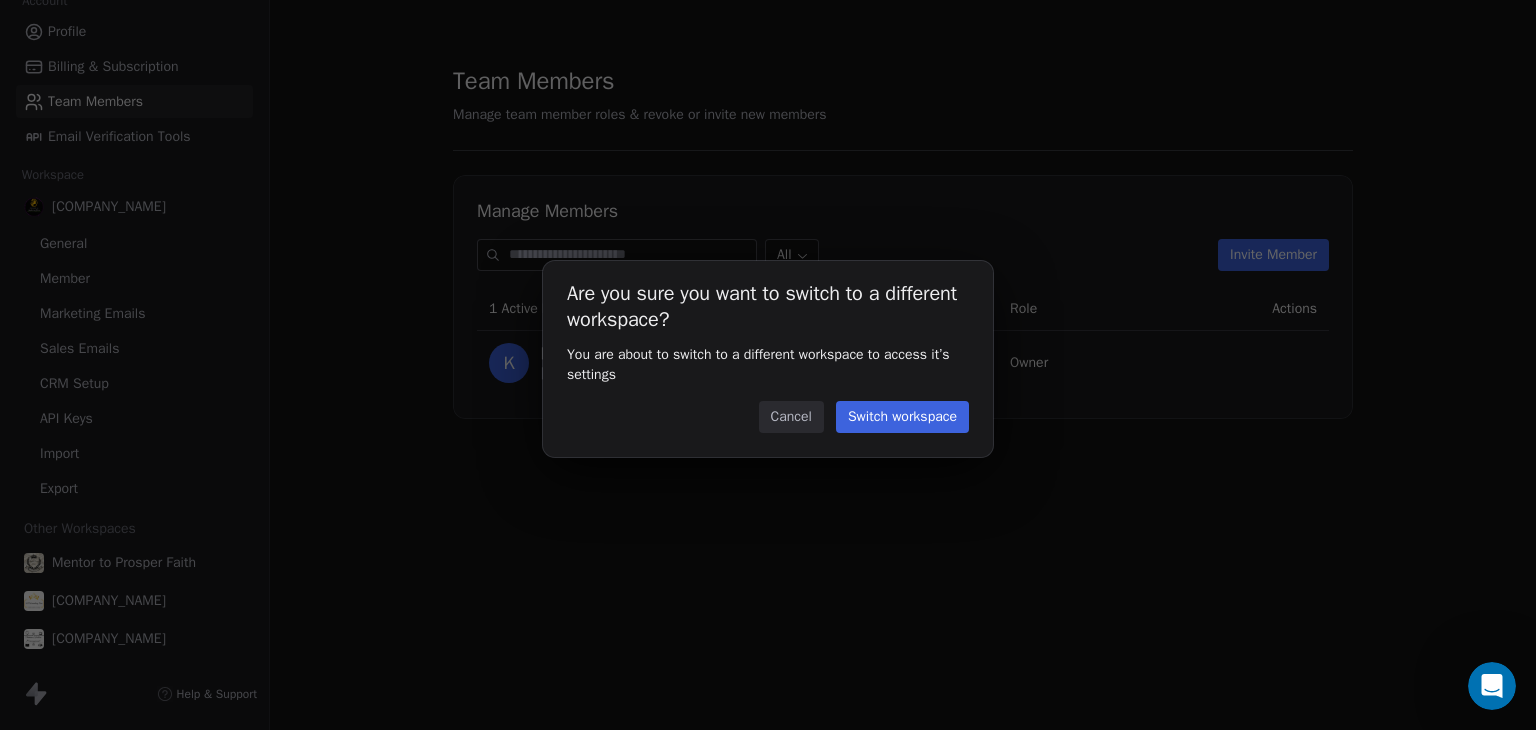 click on "Cancel" at bounding box center (791, 417) 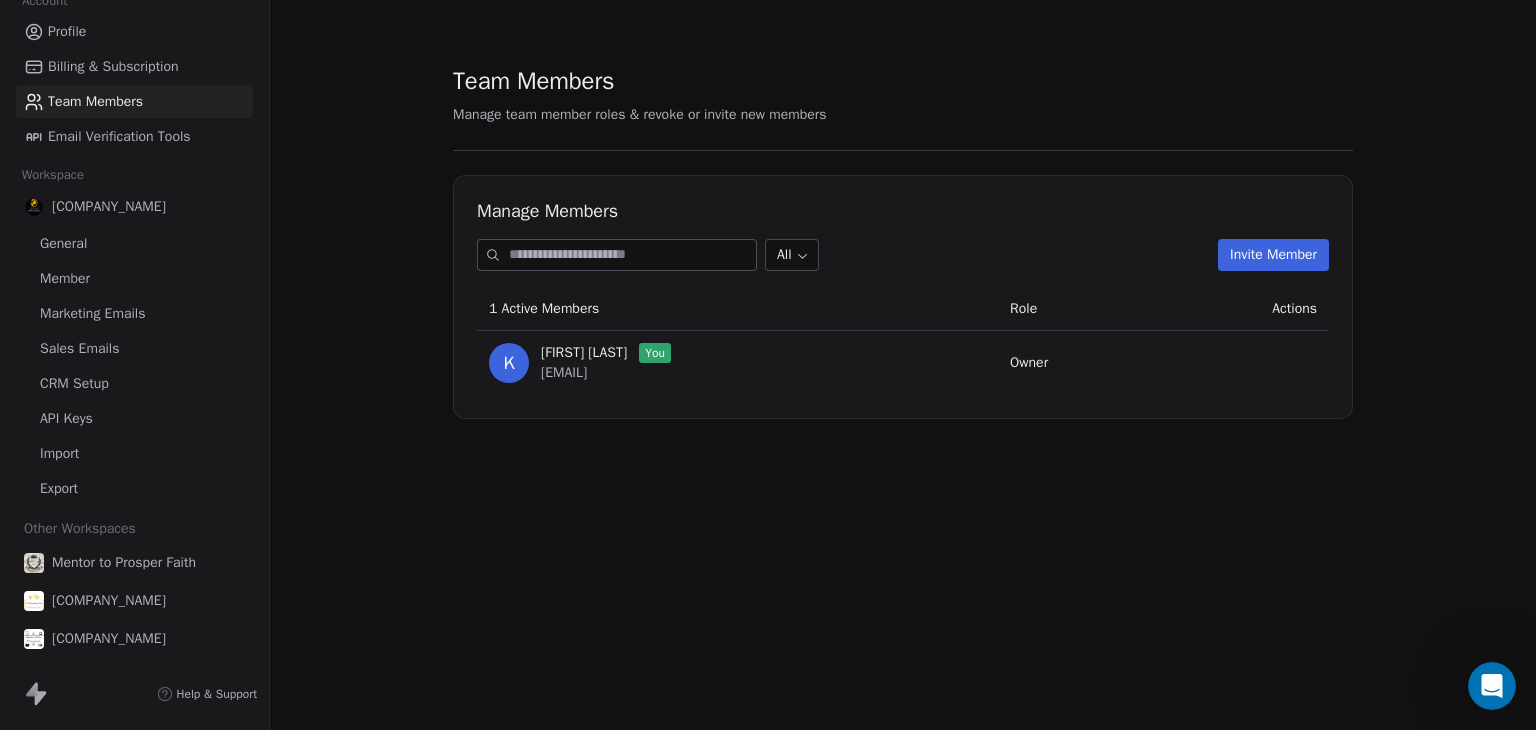 click on "[COMPANY_NAME]" at bounding box center [109, 601] 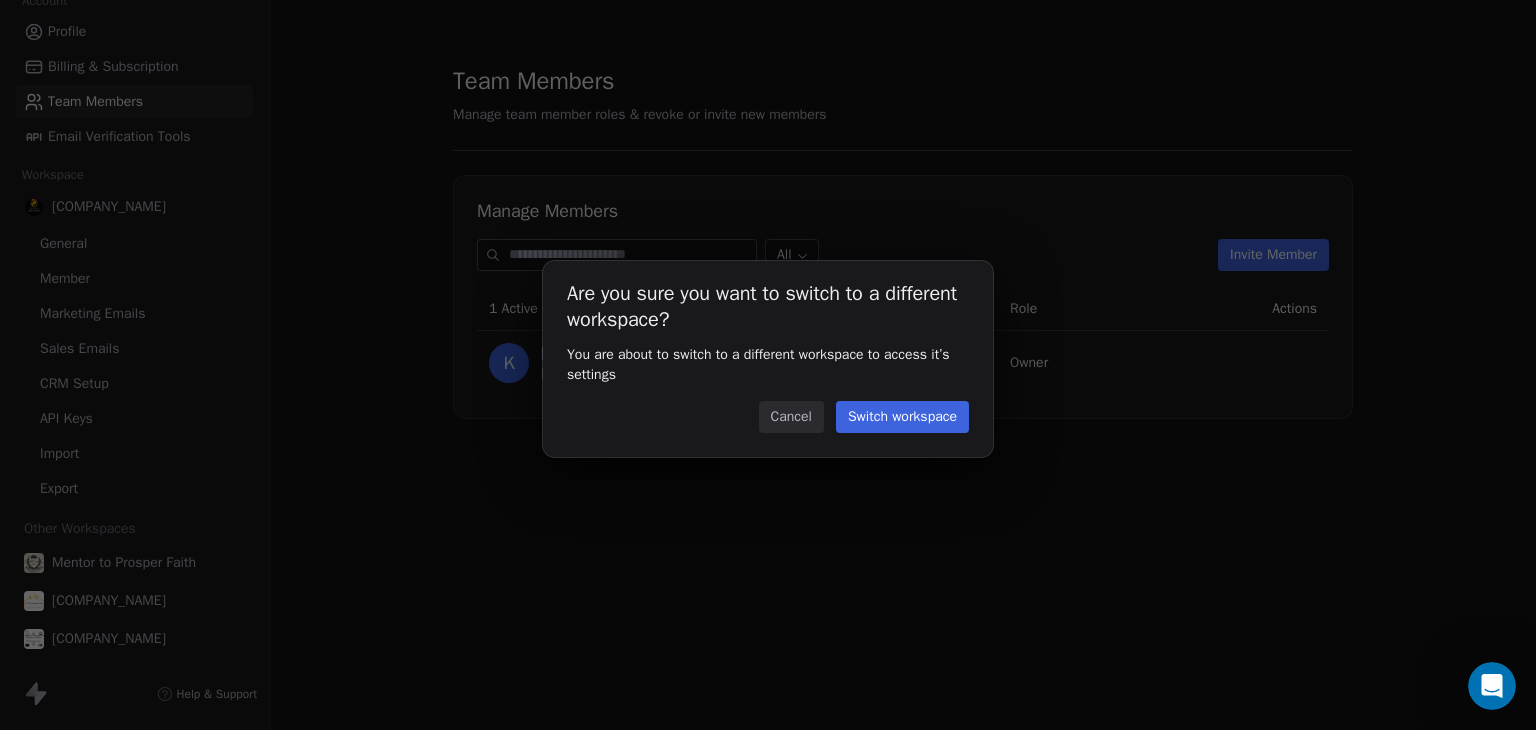 click on "Switch workspace" at bounding box center [902, 417] 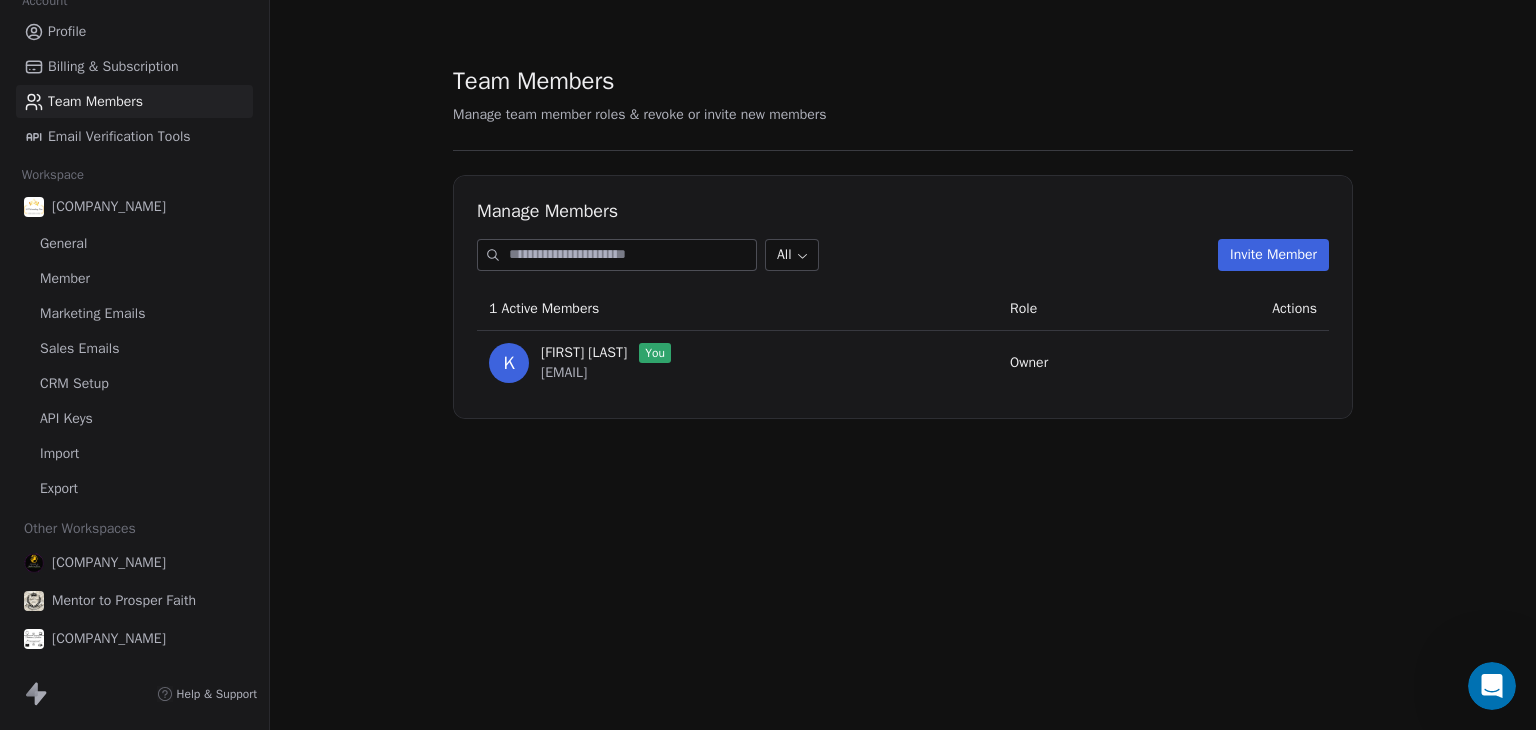 scroll, scrollTop: 0, scrollLeft: 0, axis: both 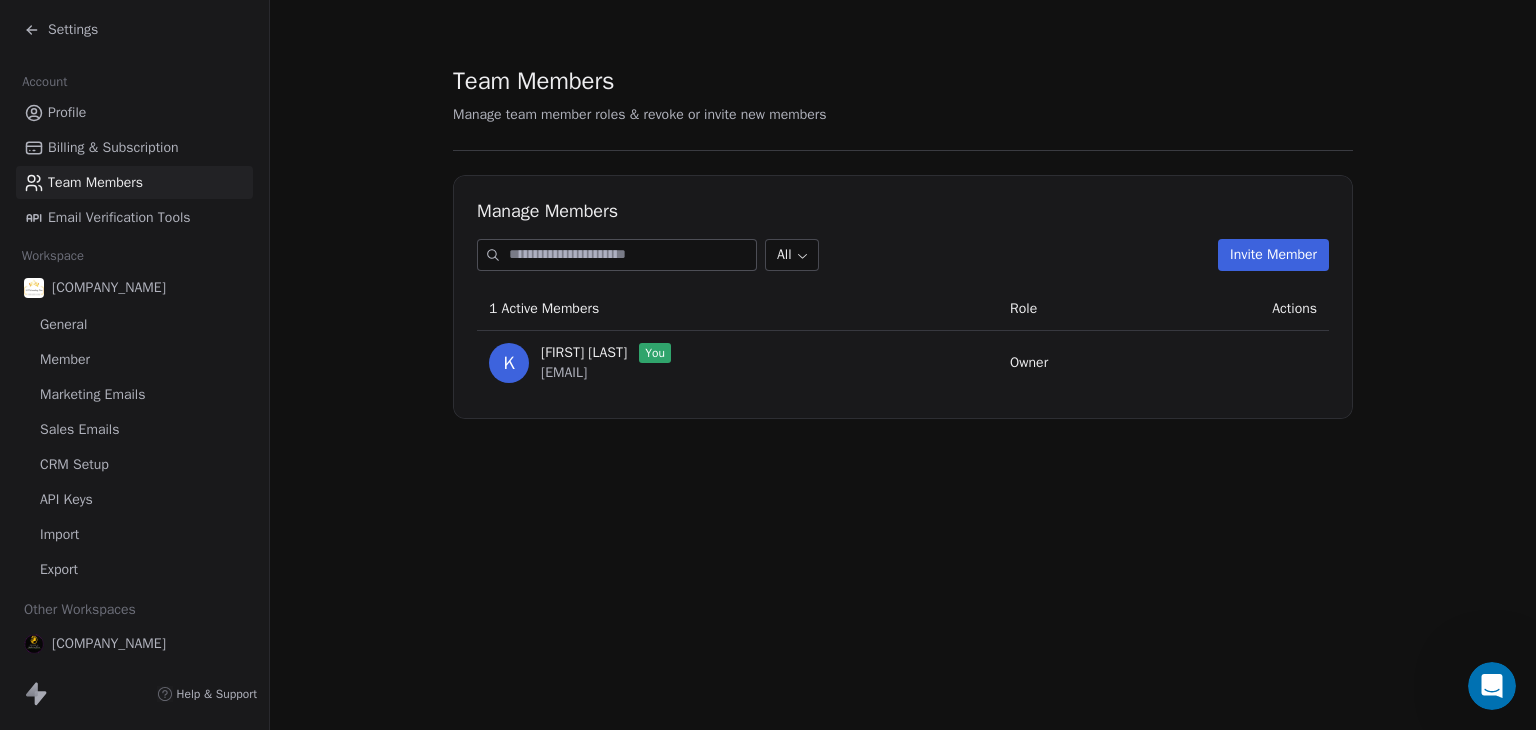 click 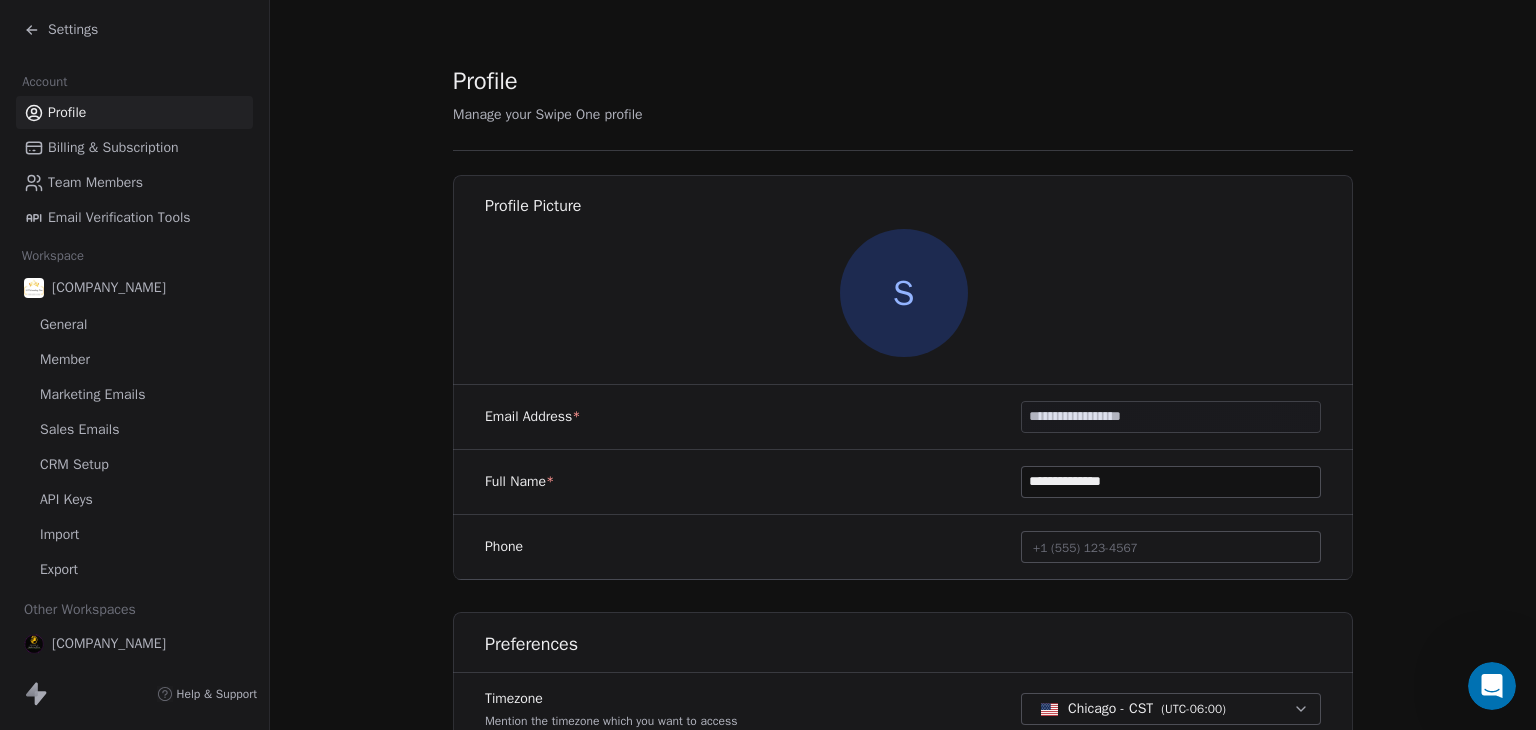 click on "[COMPANY_NAME]" at bounding box center [109, 288] 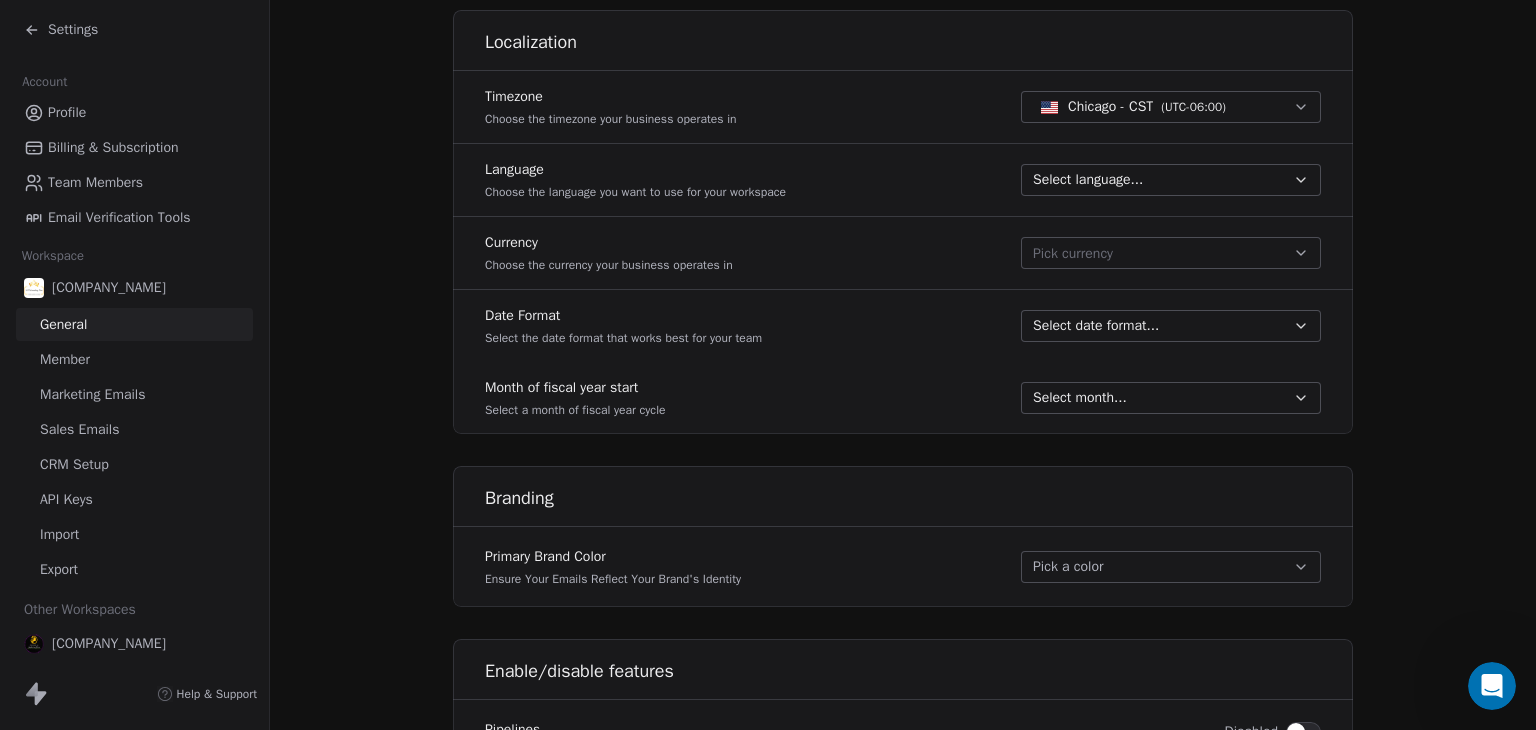 scroll, scrollTop: 836, scrollLeft: 0, axis: vertical 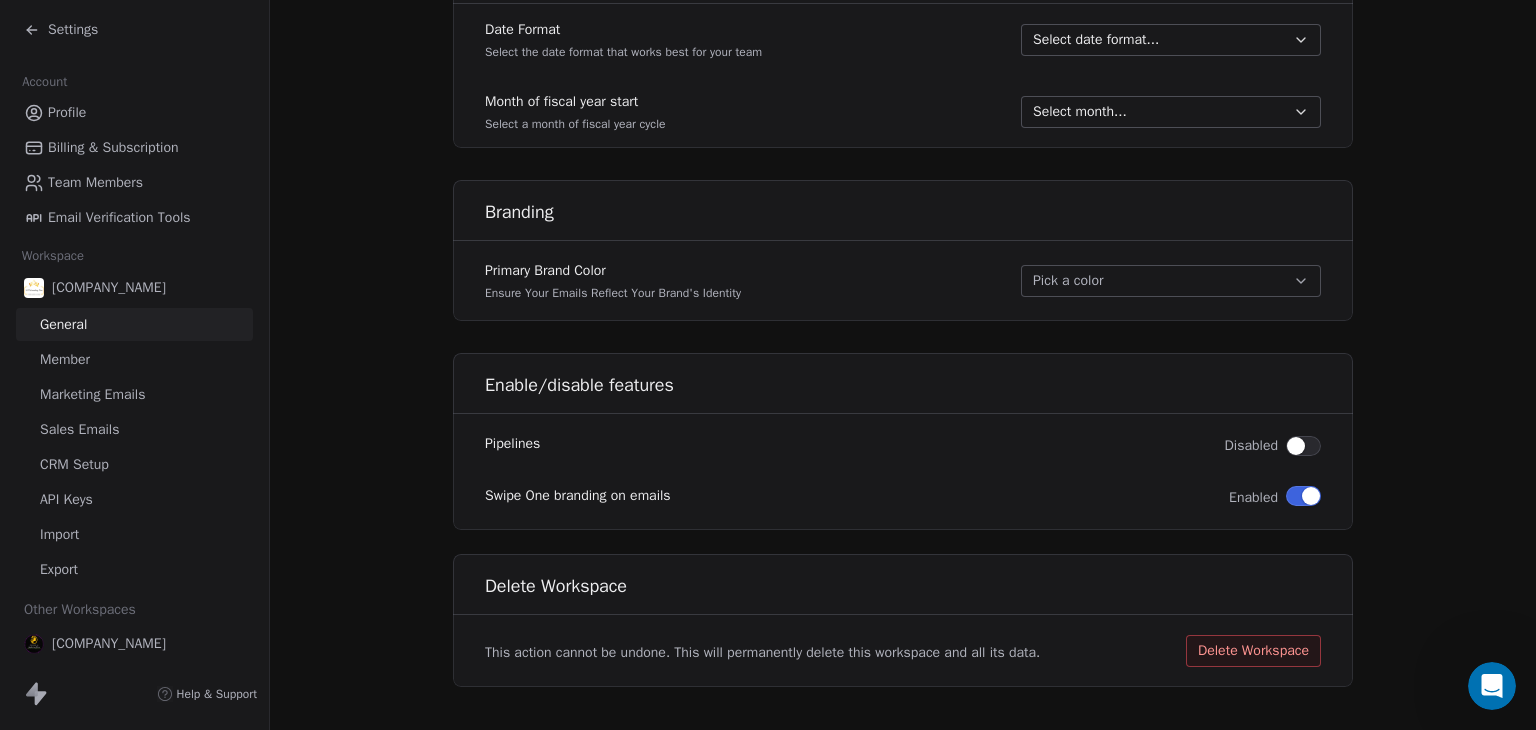 click at bounding box center [1296, 446] 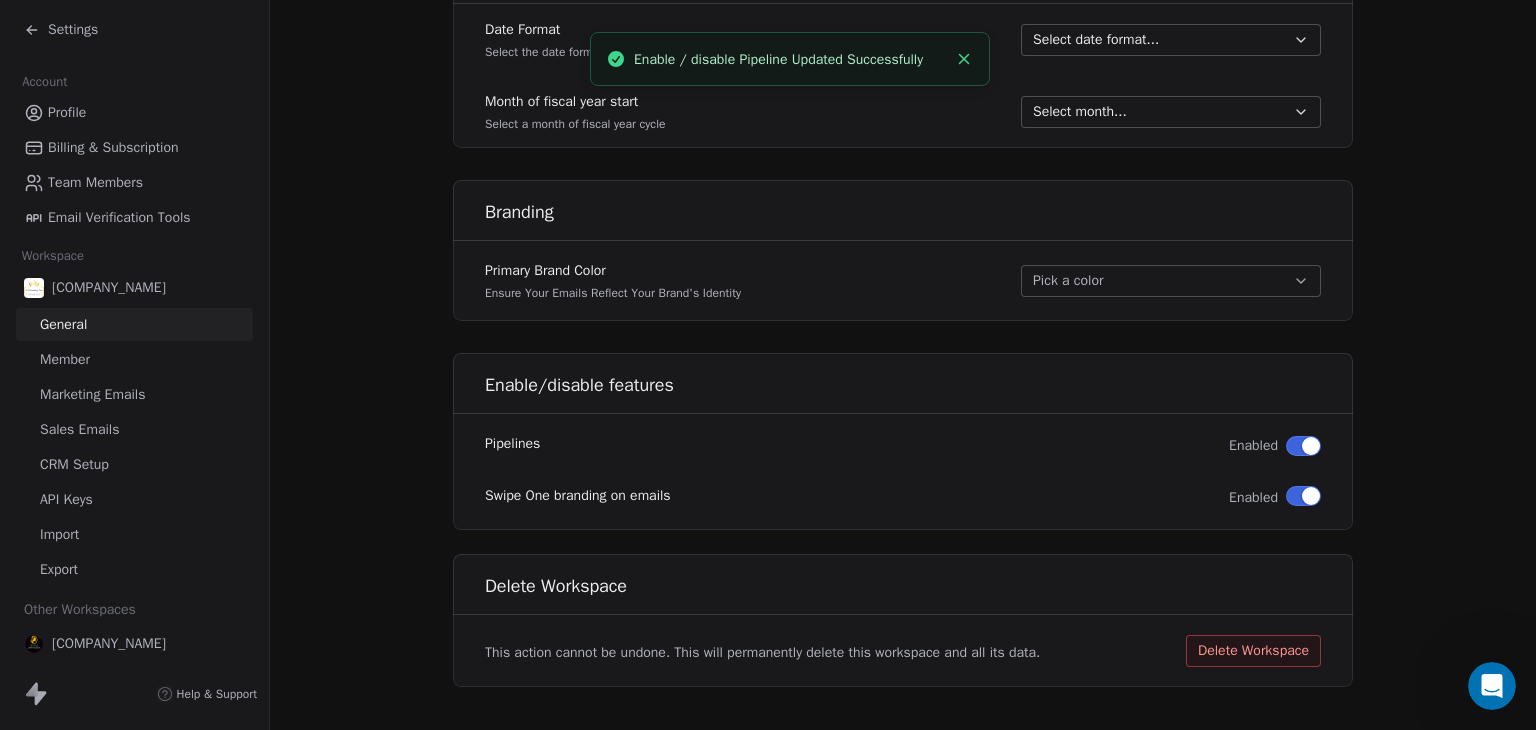 click on "Pick a color" at bounding box center (1171, 281) 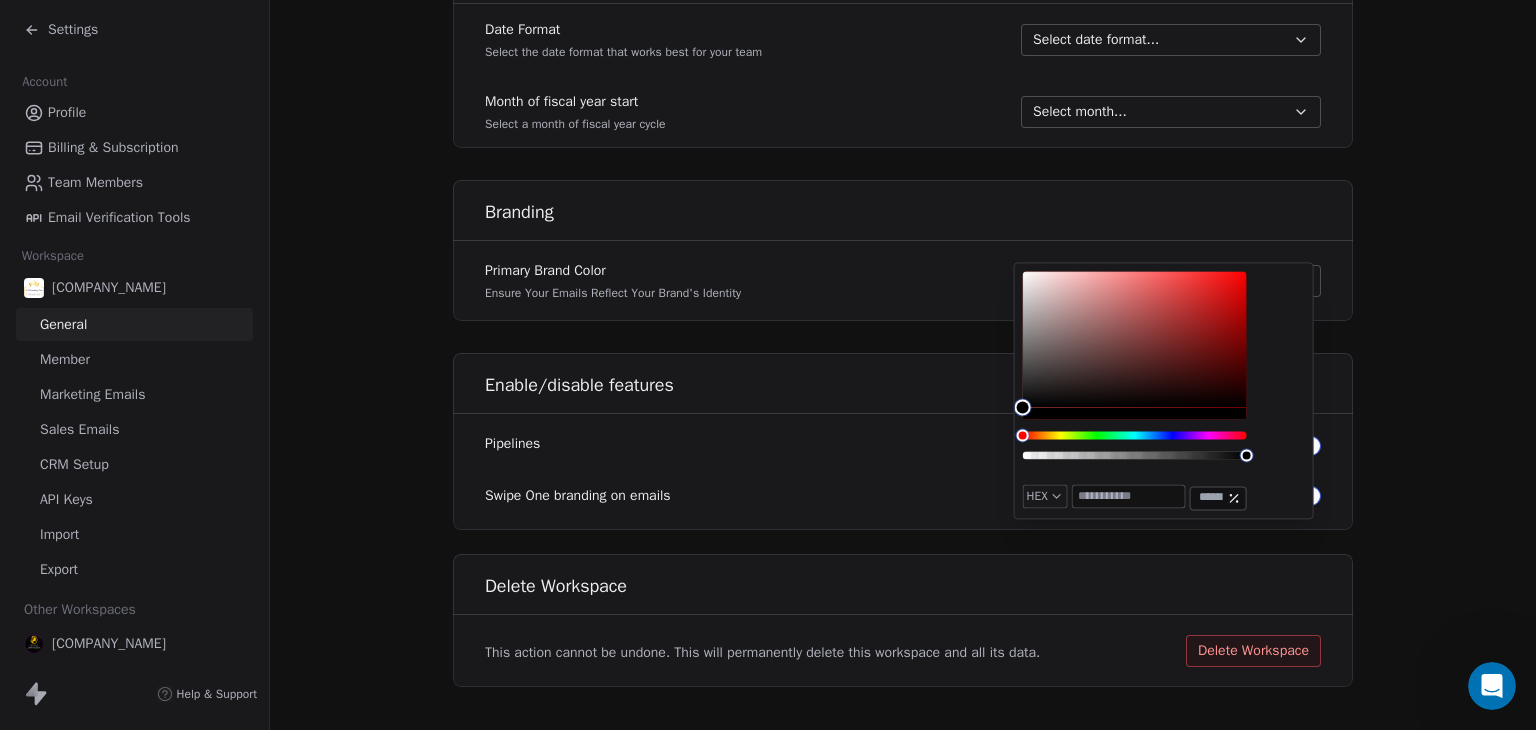click on "Swipe One branding on emails Enabled" at bounding box center [903, 498] 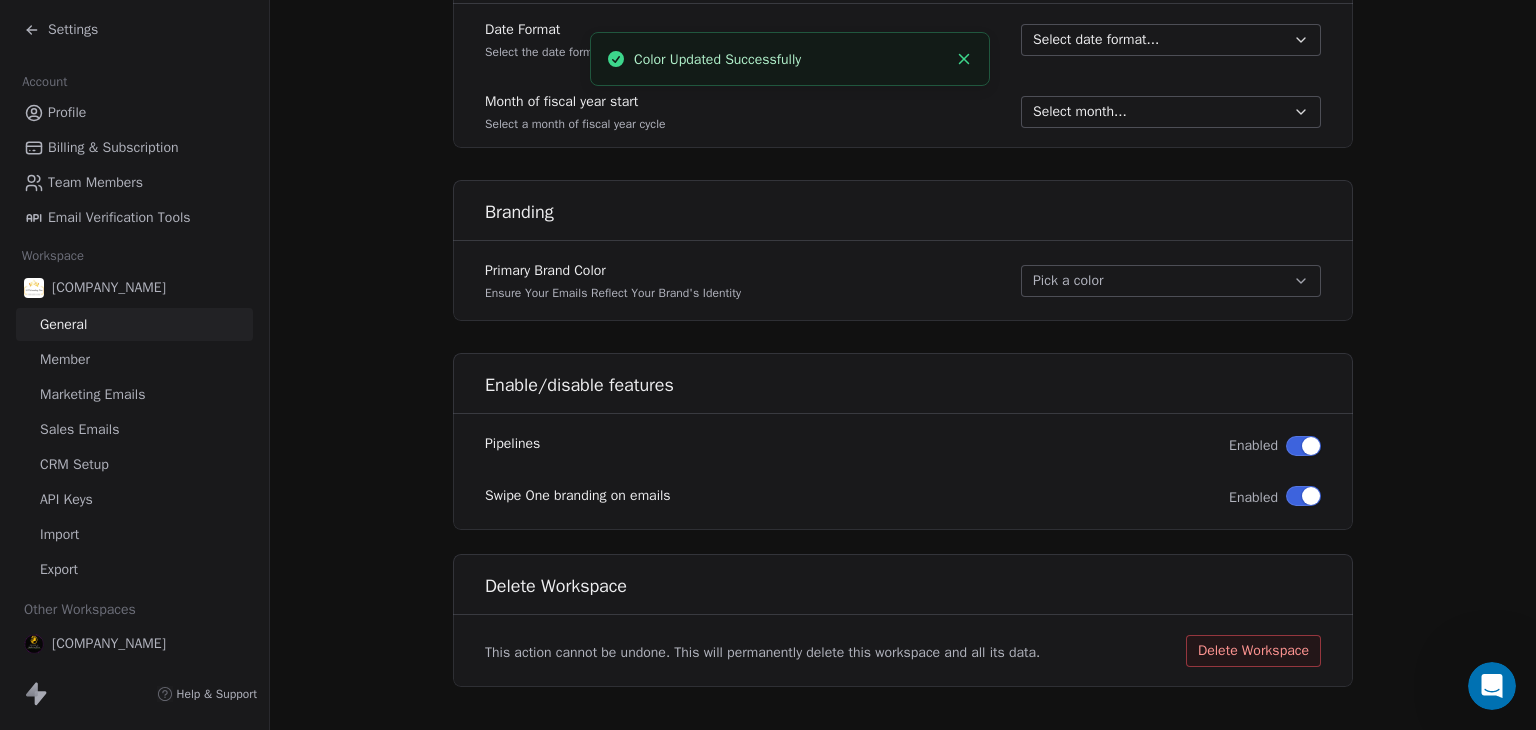 click at bounding box center [1311, 496] 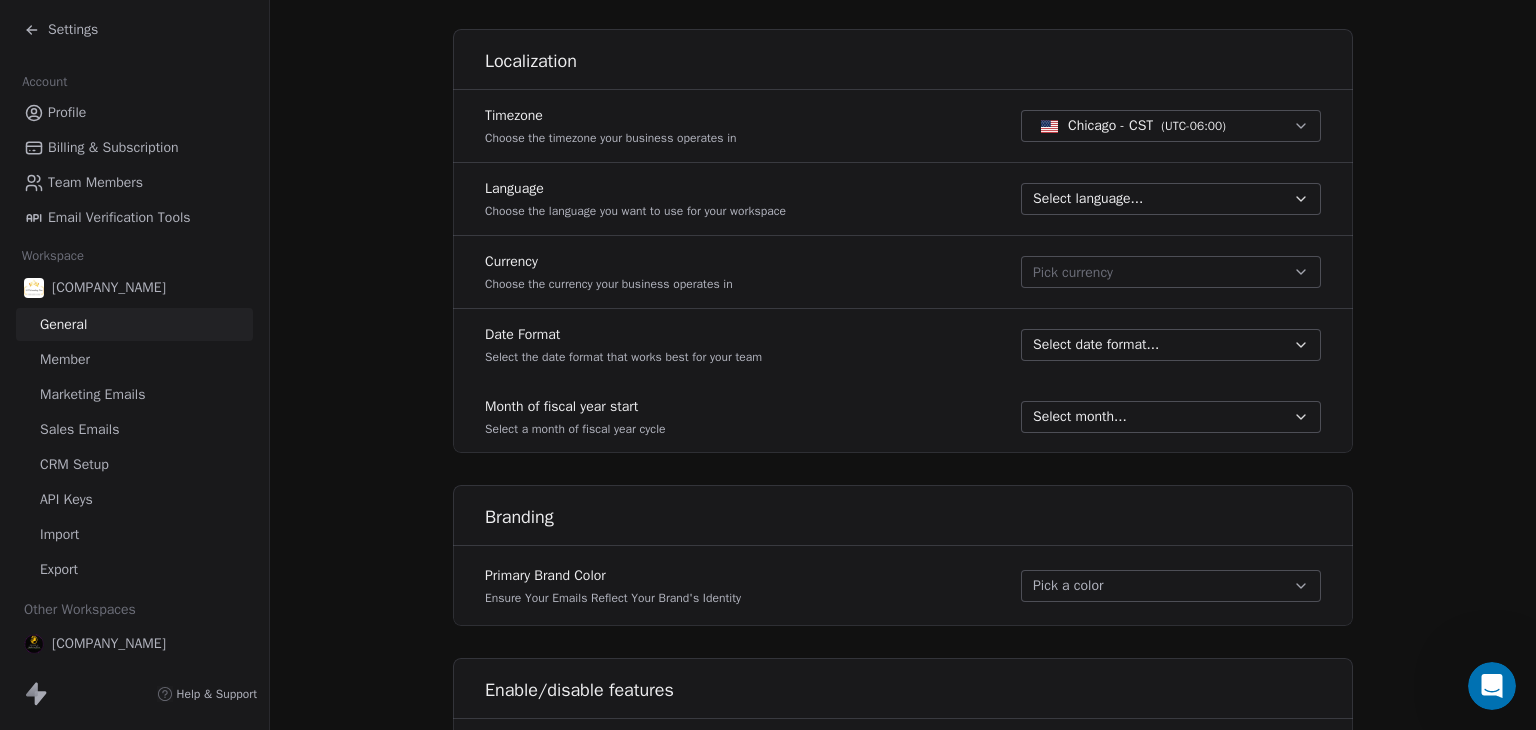 scroll, scrollTop: 810, scrollLeft: 0, axis: vertical 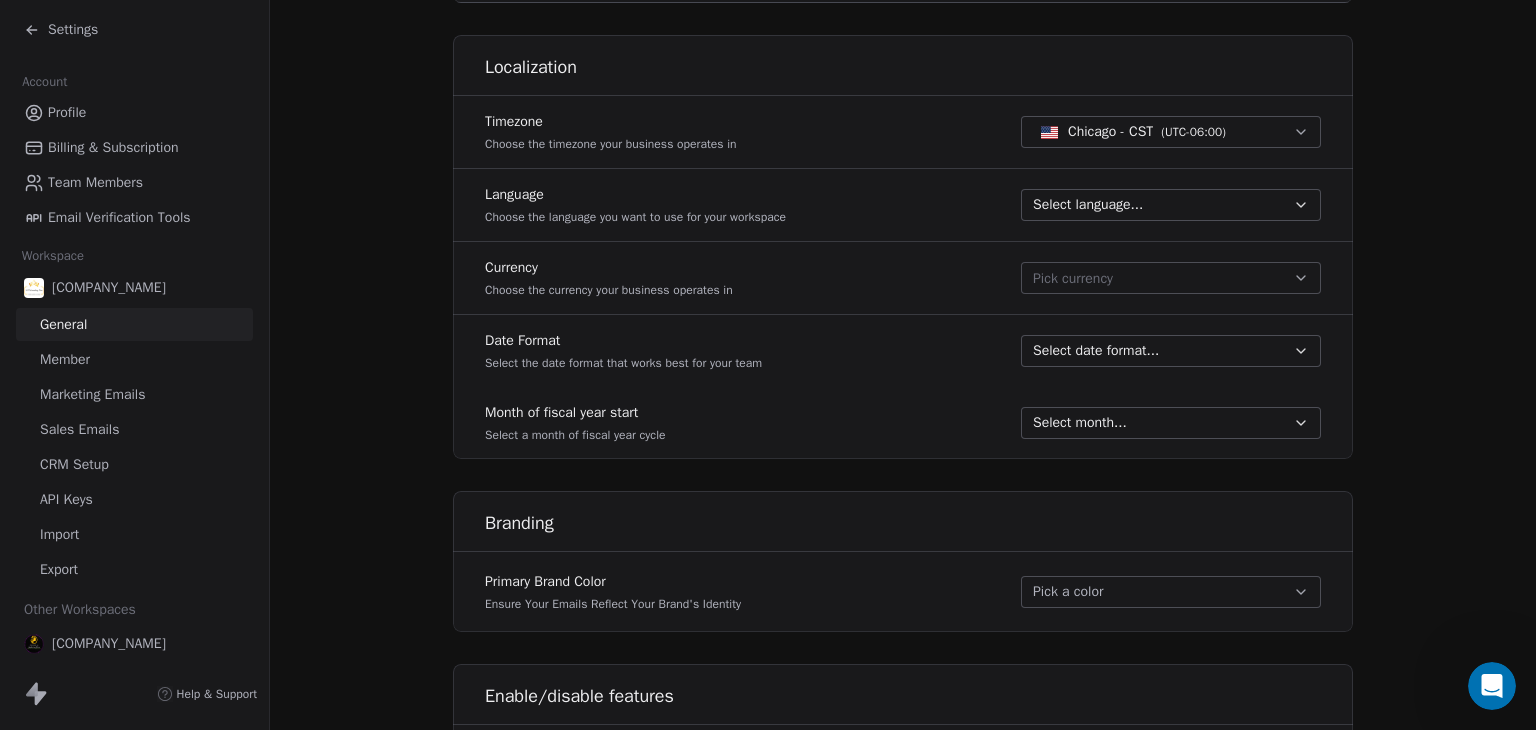 click on "Select month..." at bounding box center [1159, 423] 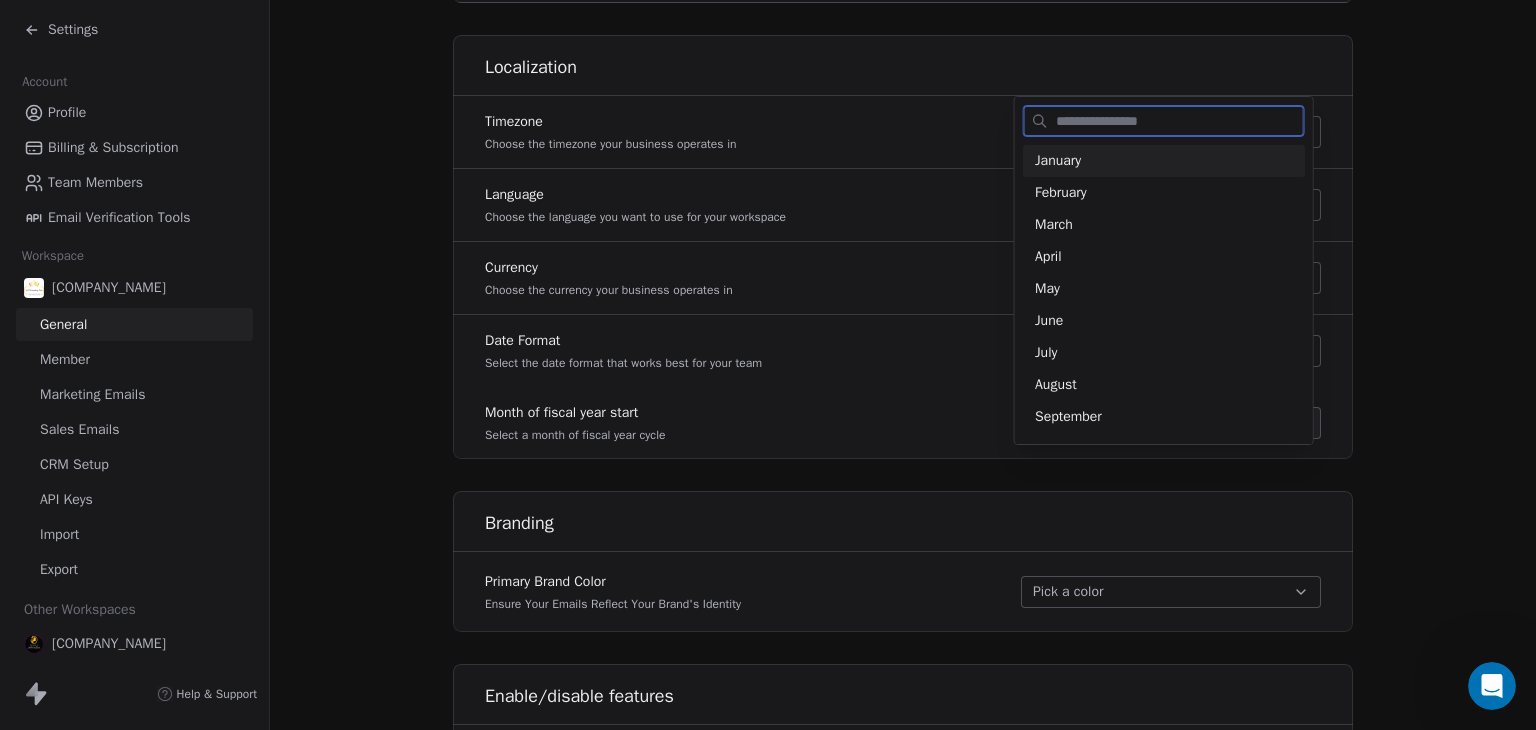 click on "January" at bounding box center [1164, 161] 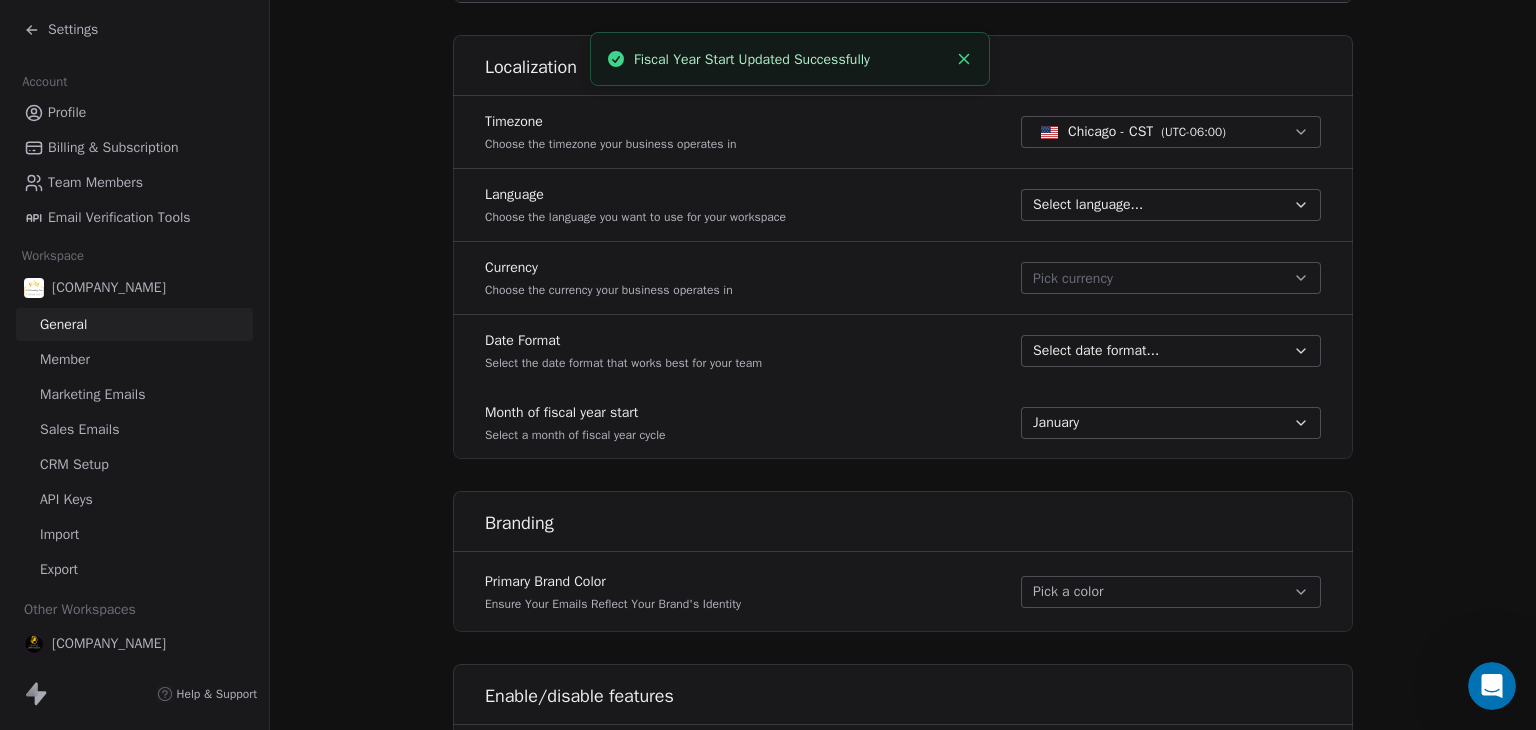 click on "Select date format..." at bounding box center (1096, 351) 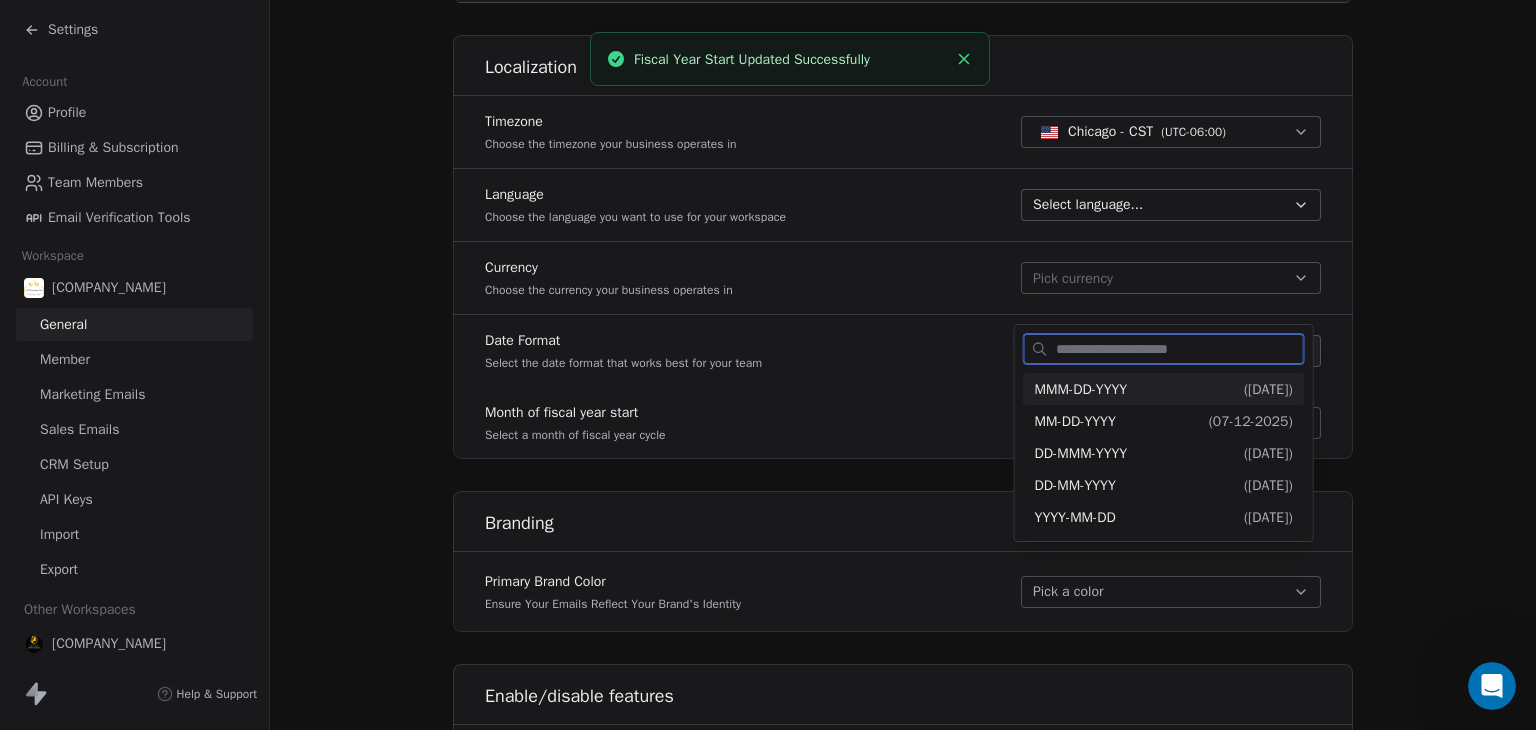 click on "MMM-DD-YYYY ( Jul-12-2025 )" at bounding box center [1164, 389] 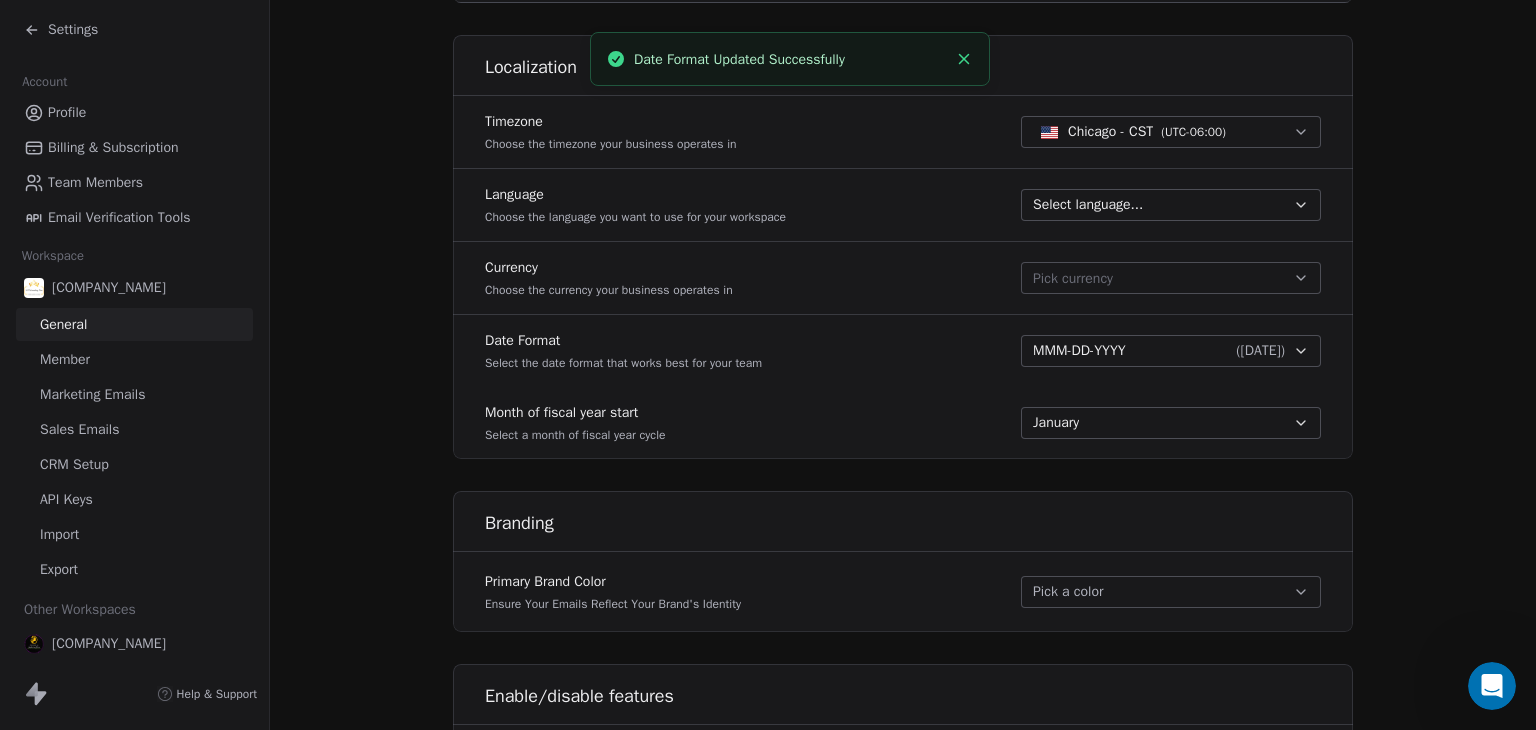 click on "Pick currency" at bounding box center (1073, 278) 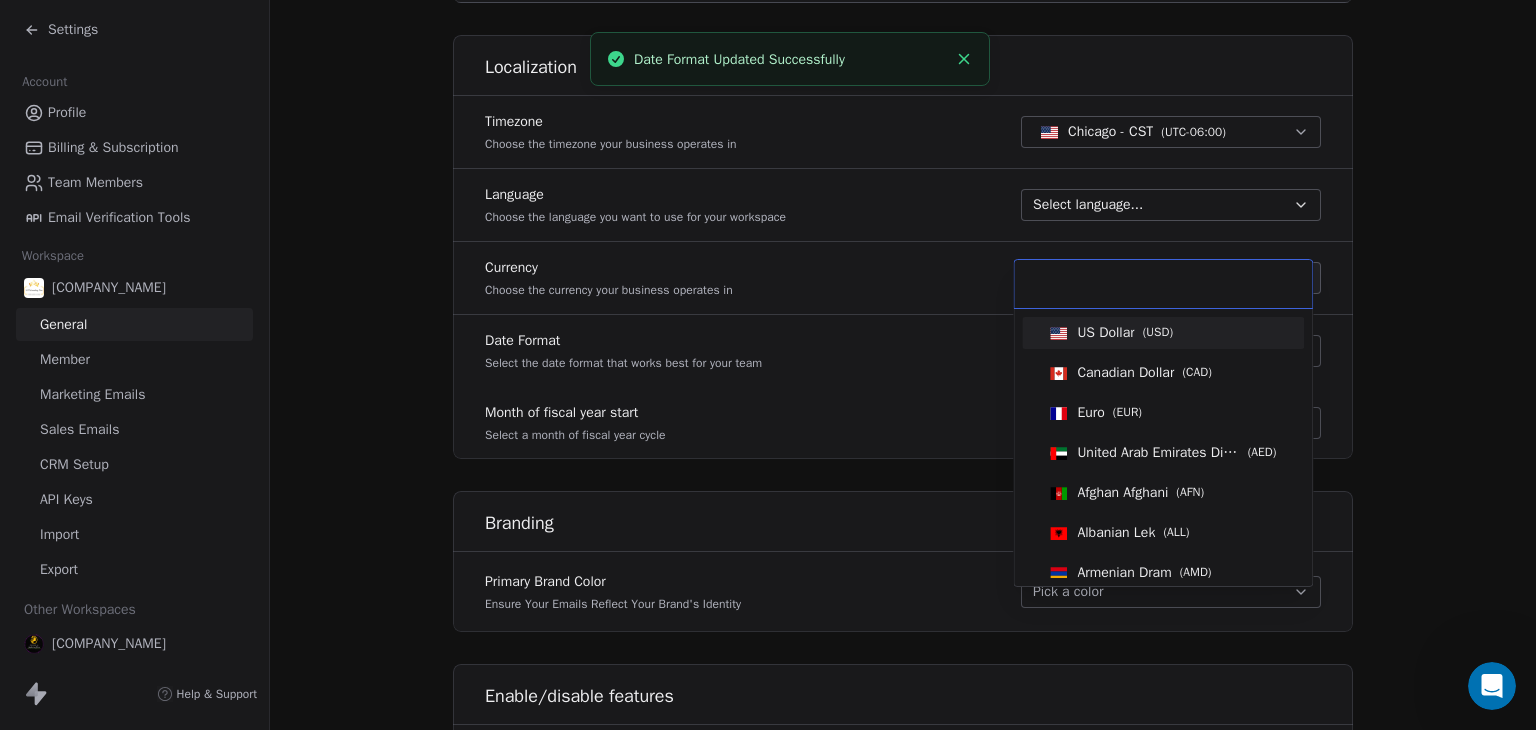click on "US Dollar ( USD )" at bounding box center [1163, 333] 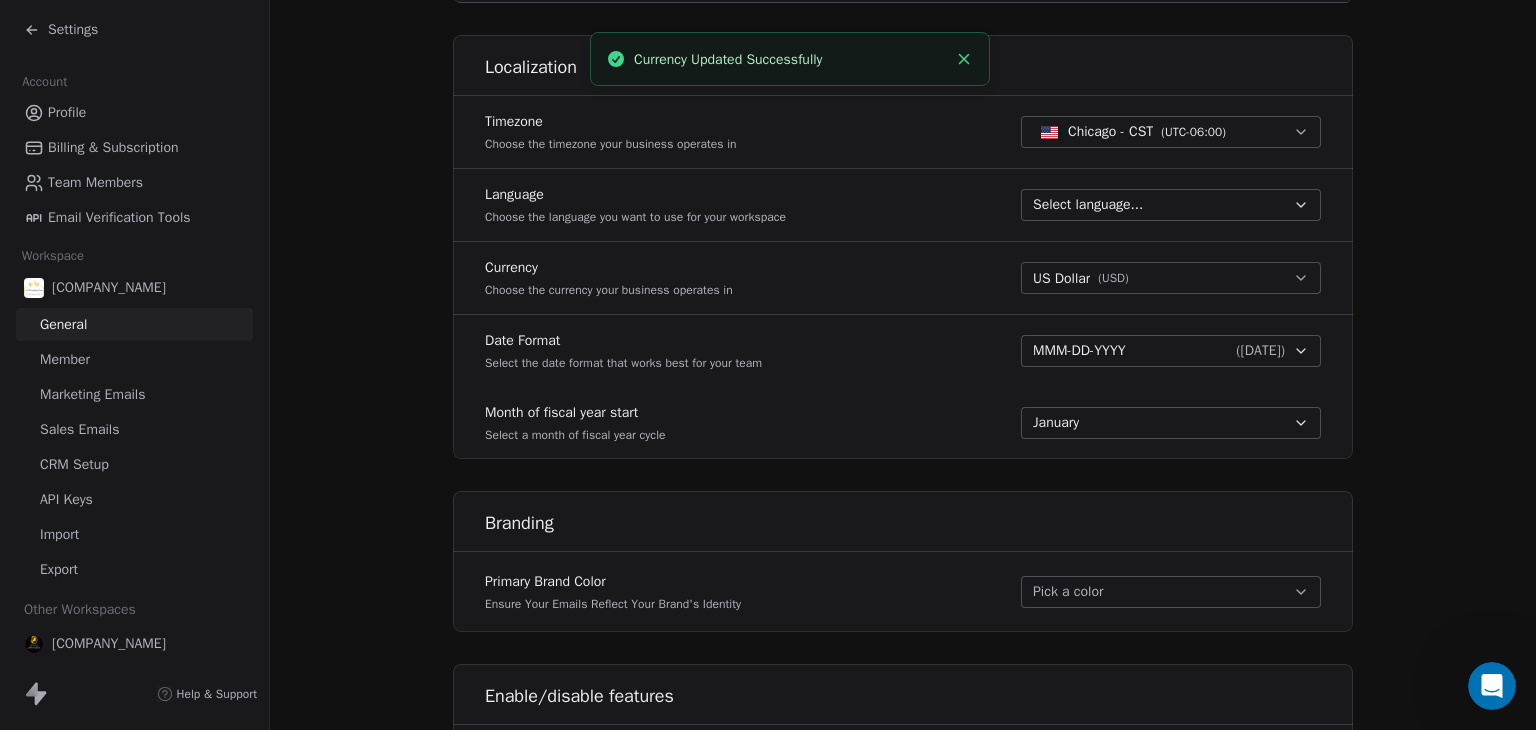 click on "Select language..." at bounding box center (1088, 205) 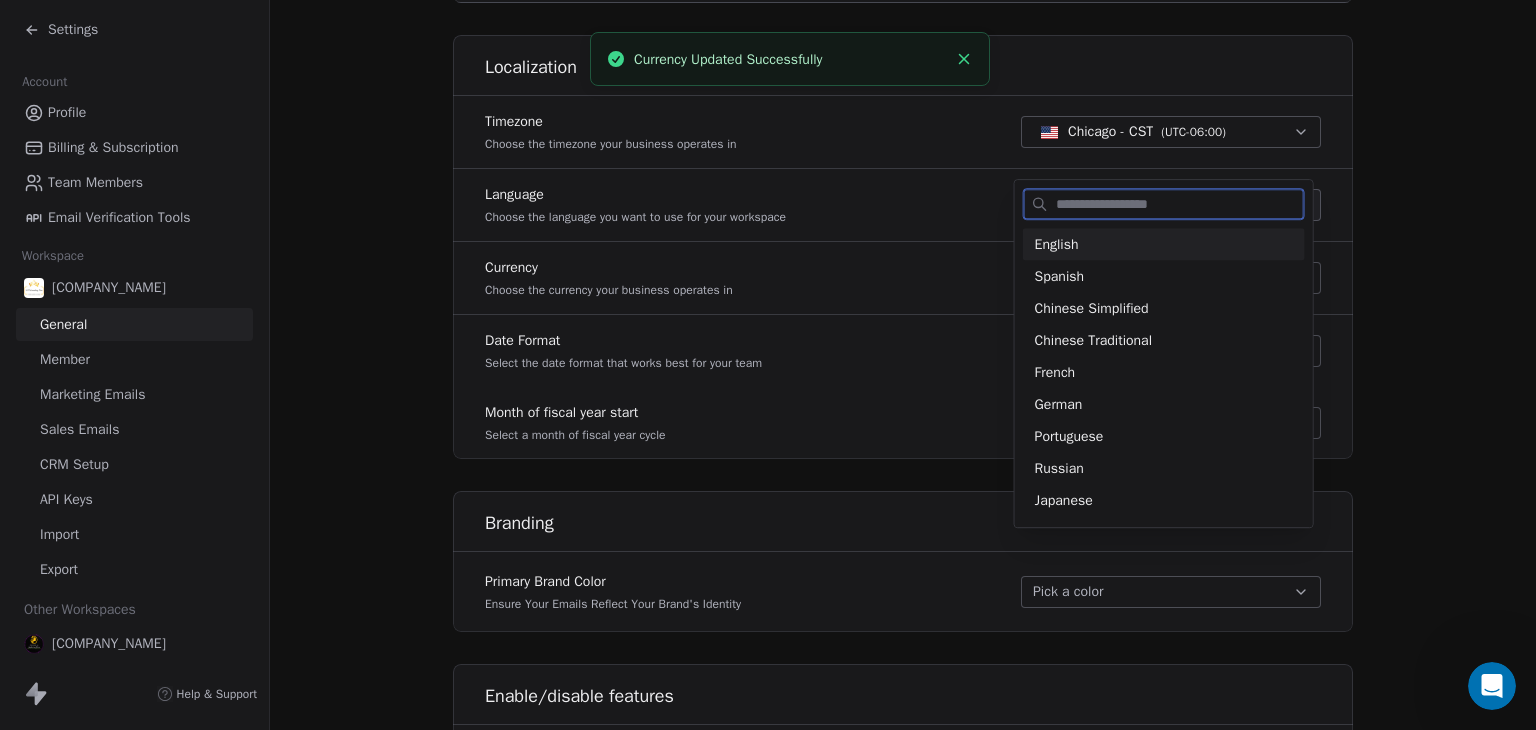 click on "English" at bounding box center (1164, 244) 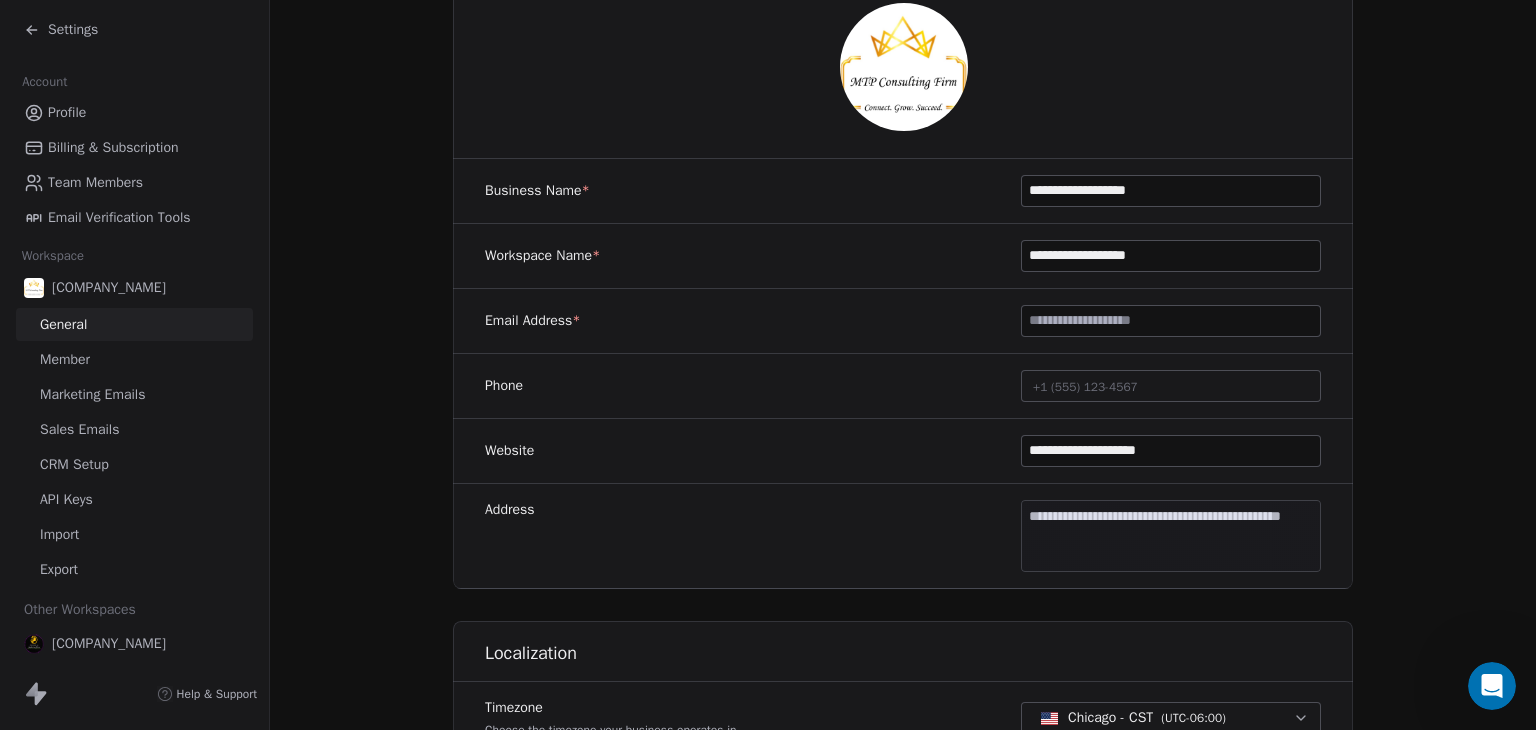 scroll, scrollTop: 0, scrollLeft: 0, axis: both 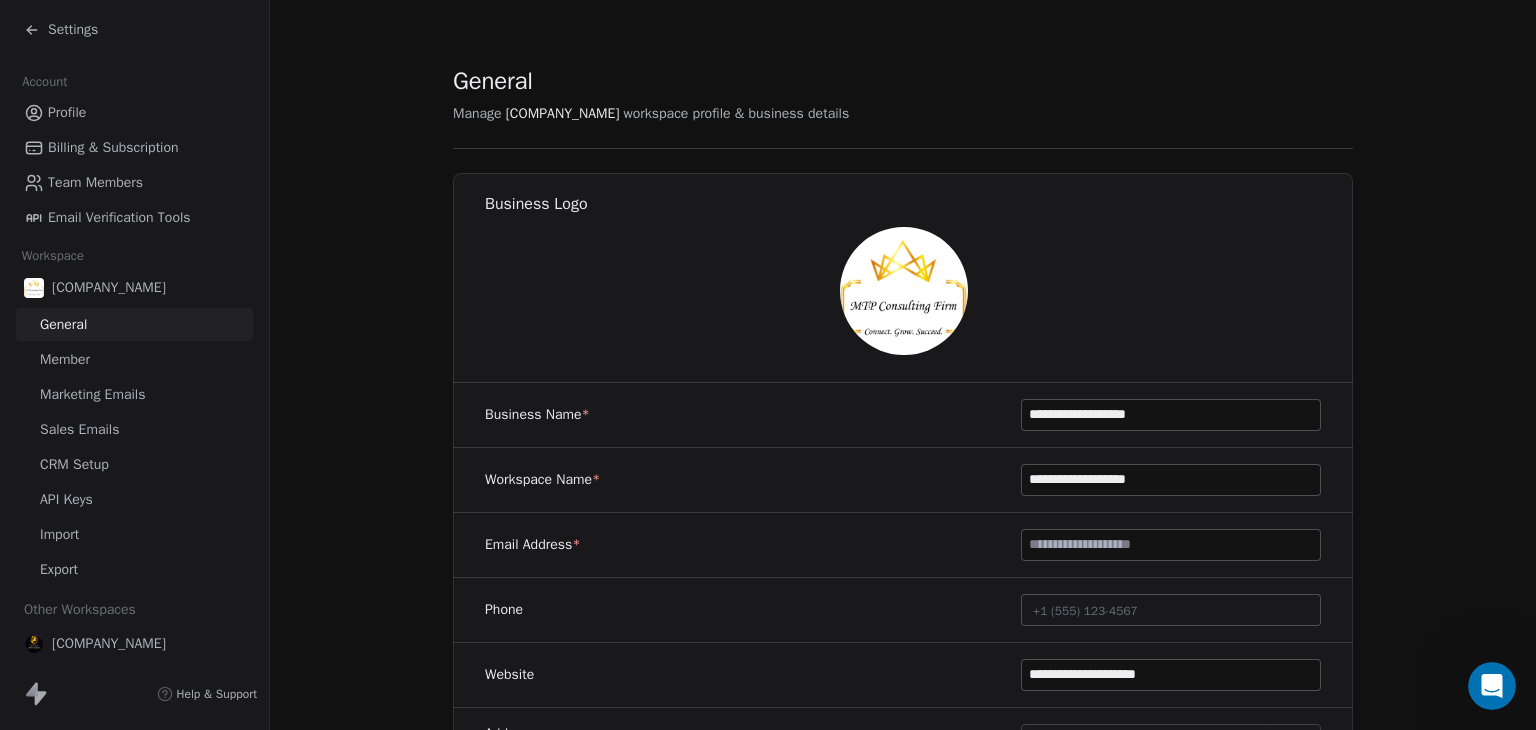 click on "Member" at bounding box center [65, 359] 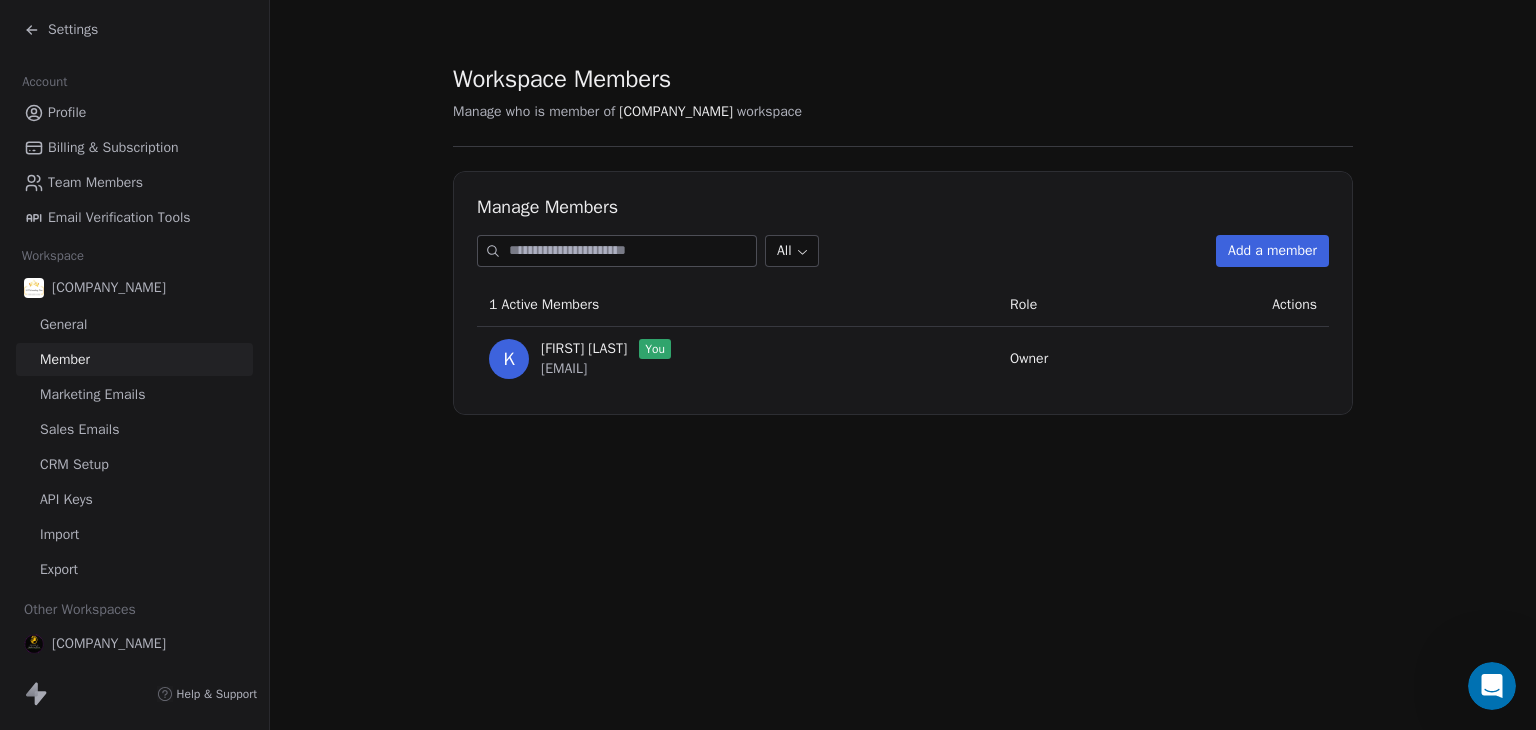 click on "Marketing Emails" at bounding box center [92, 394] 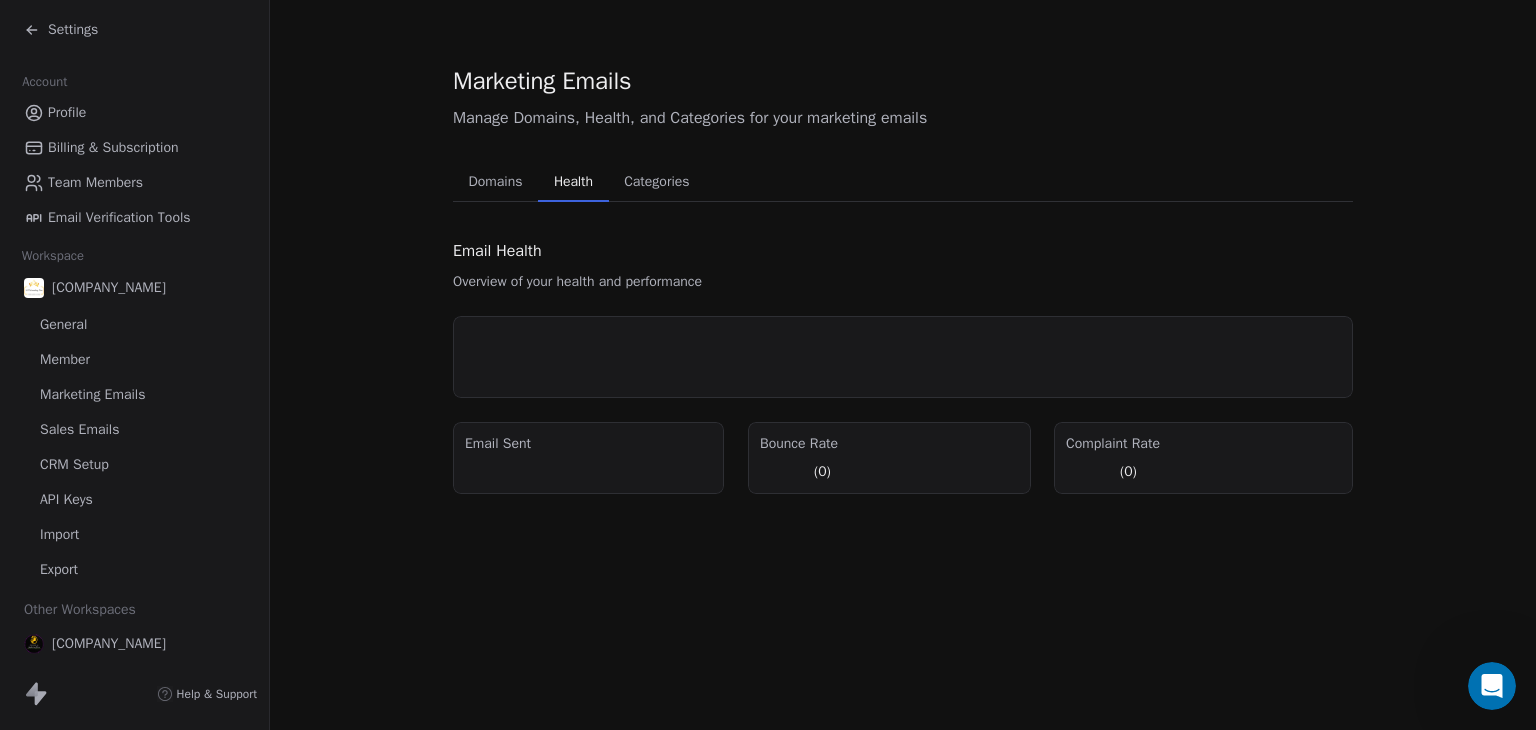click on "Health" at bounding box center [573, 182] 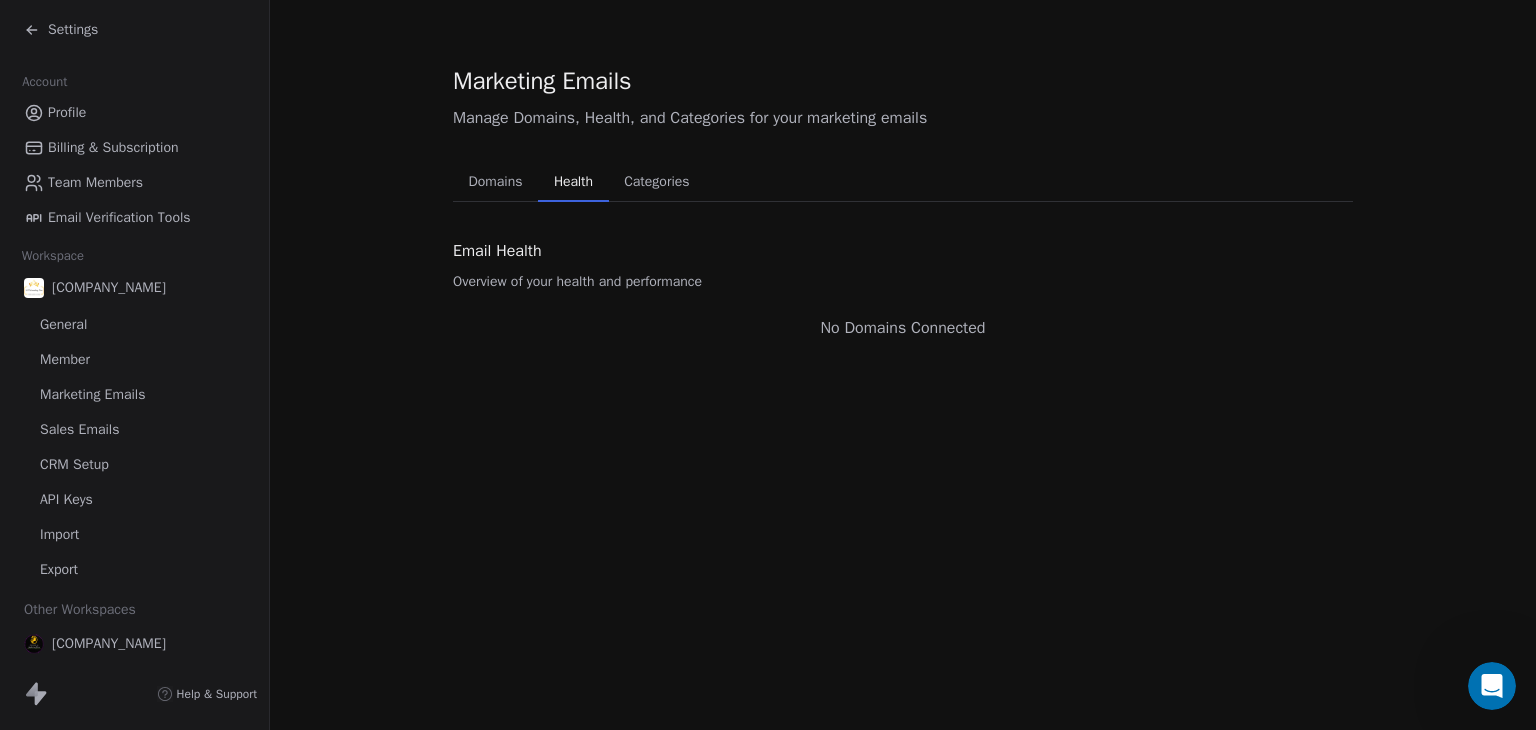 click on "Categories" at bounding box center [656, 182] 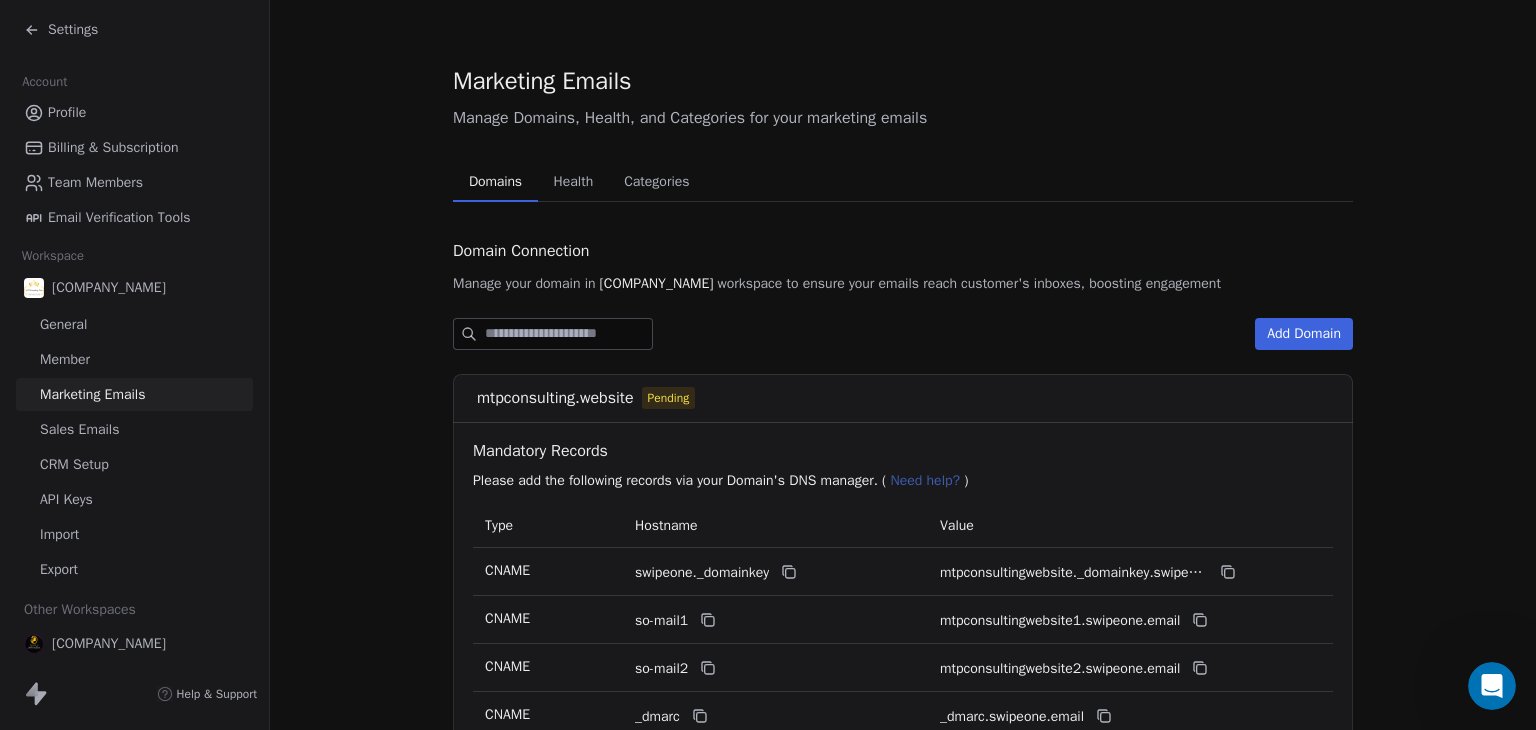 click on "Domains" at bounding box center [495, 182] 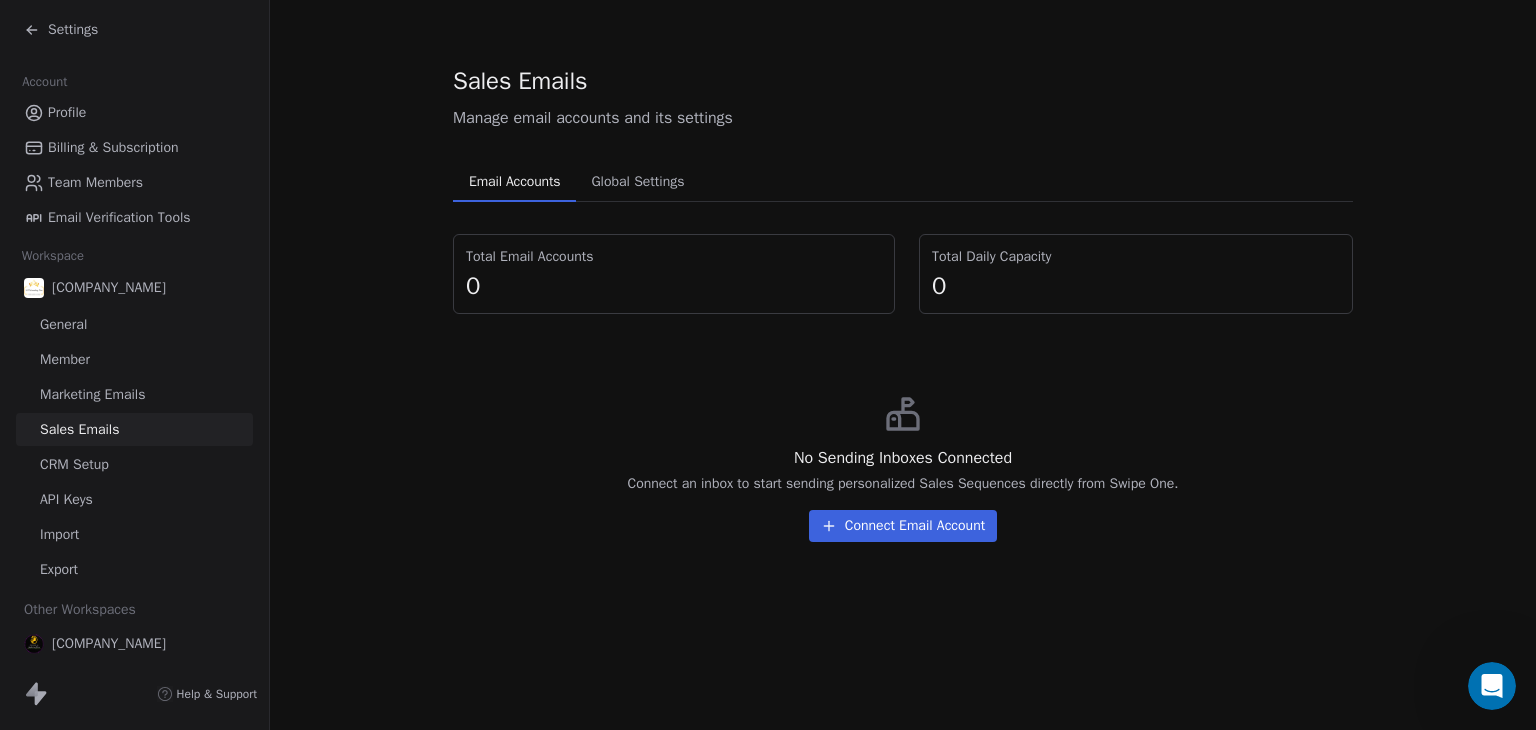 click on "CRM Setup" at bounding box center [74, 464] 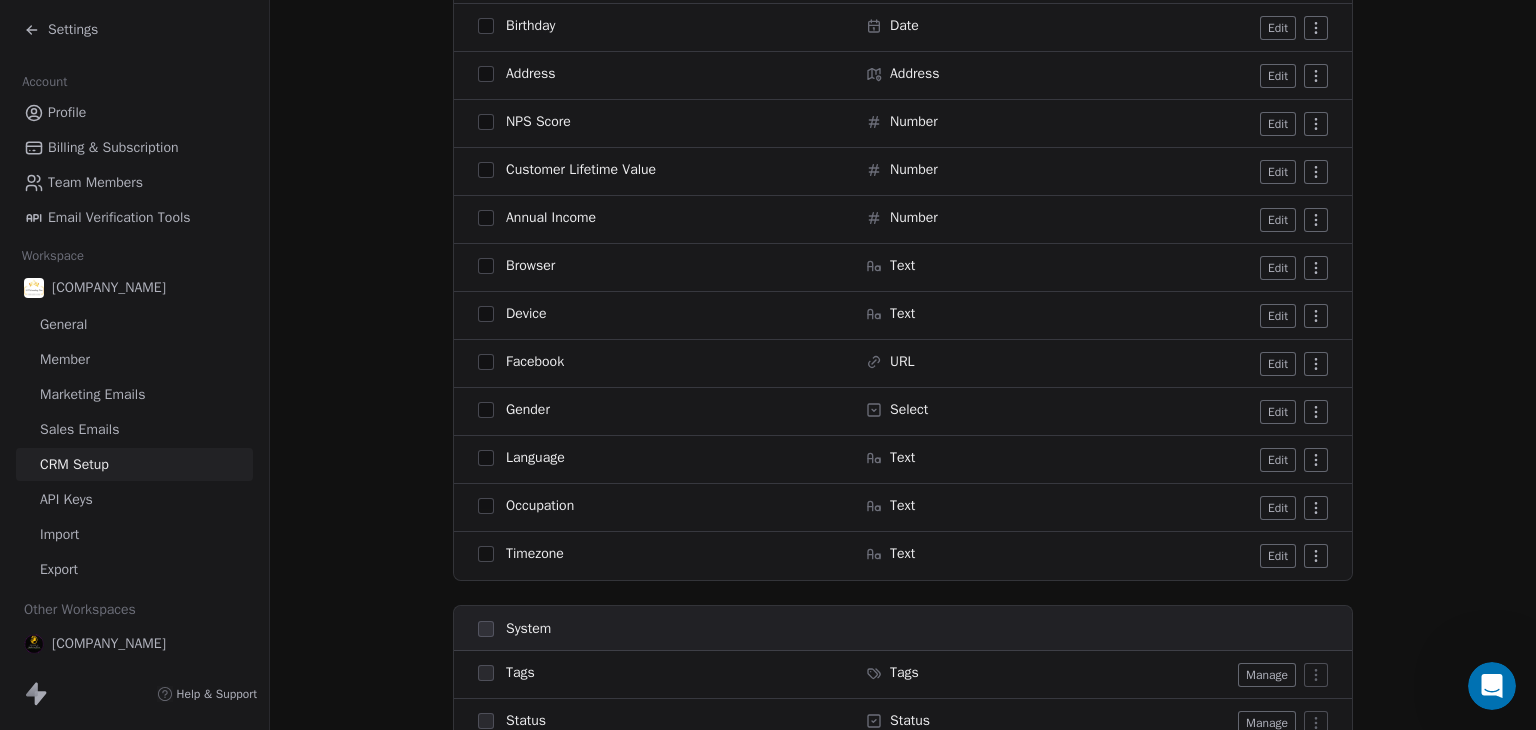 scroll, scrollTop: 0, scrollLeft: 0, axis: both 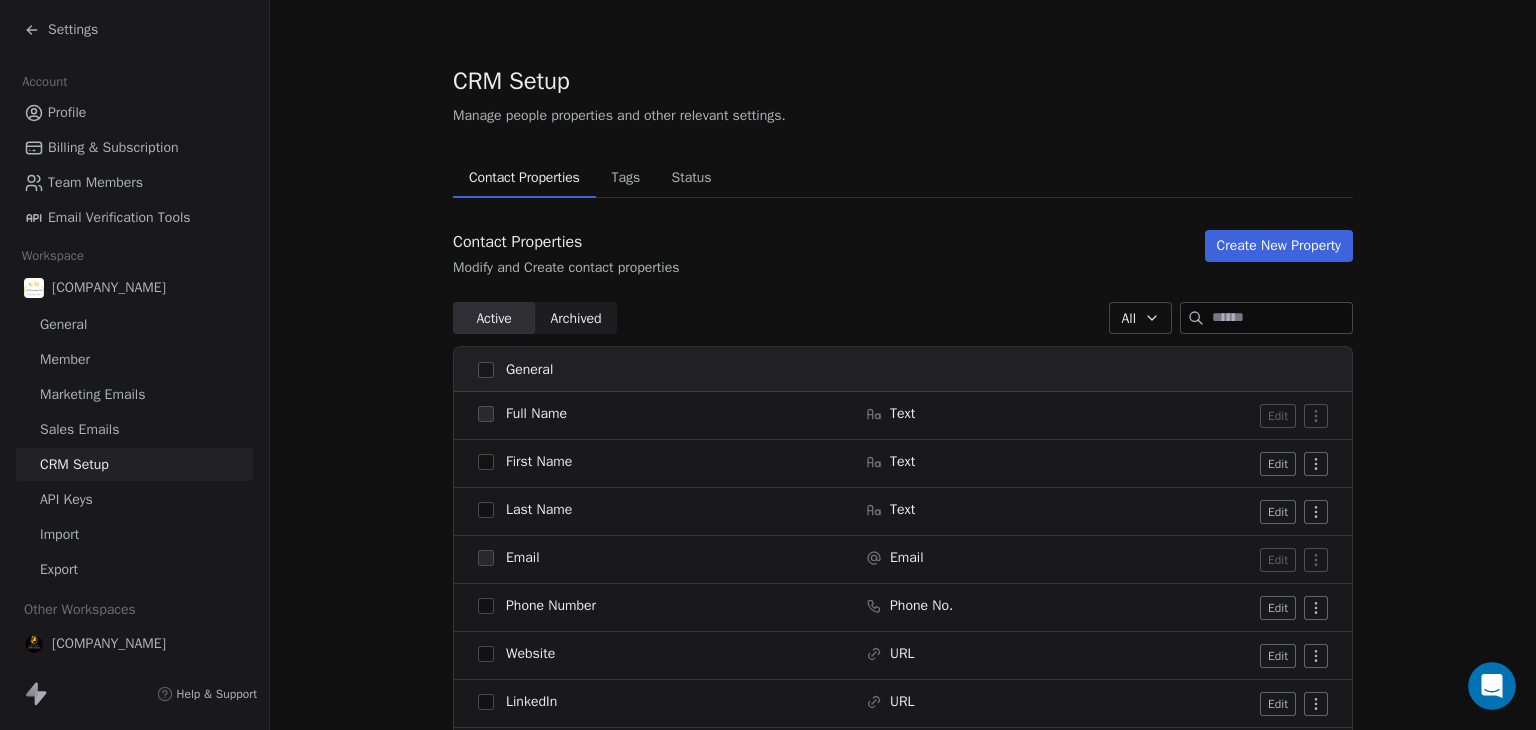 click on "Status" at bounding box center [692, 178] 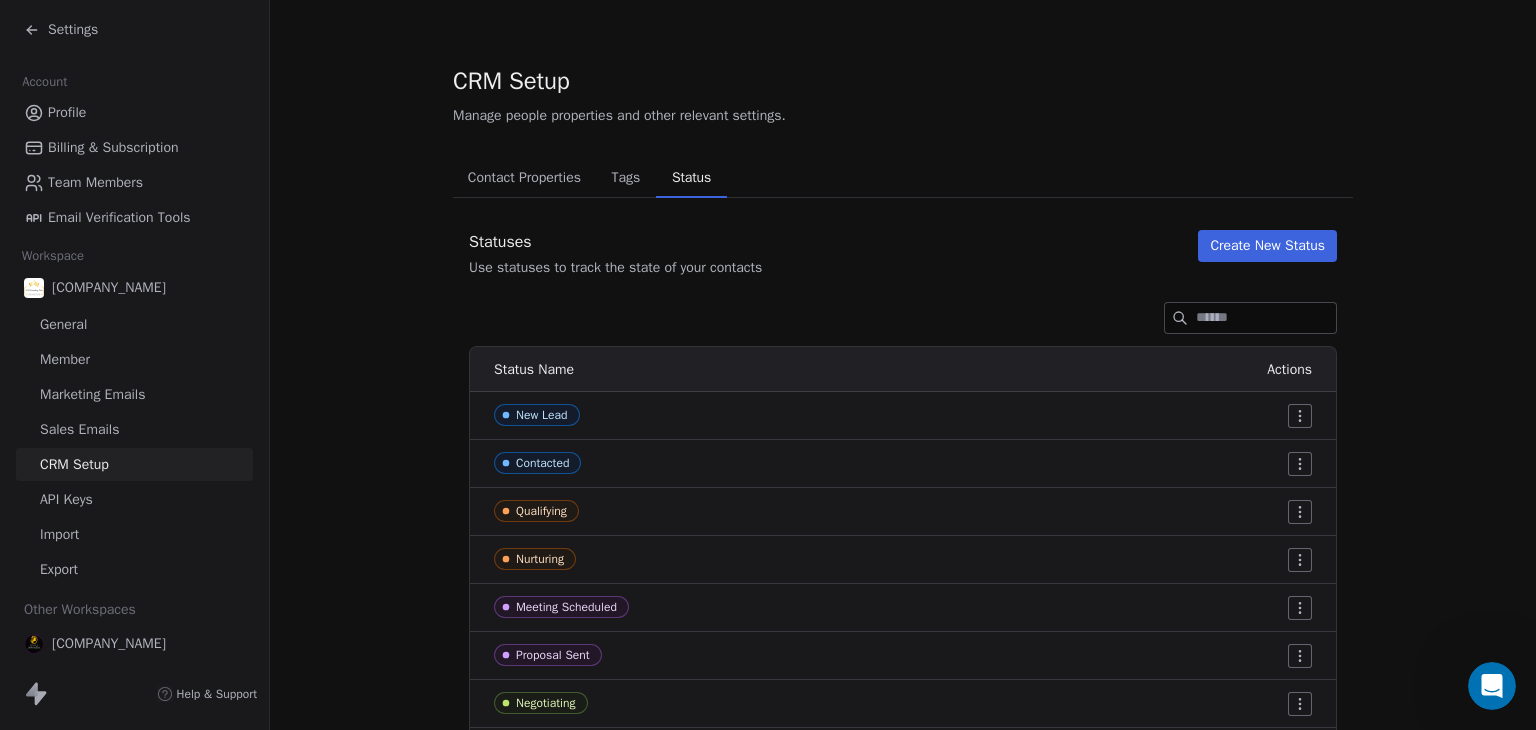 click on "Tags" at bounding box center [625, 178] 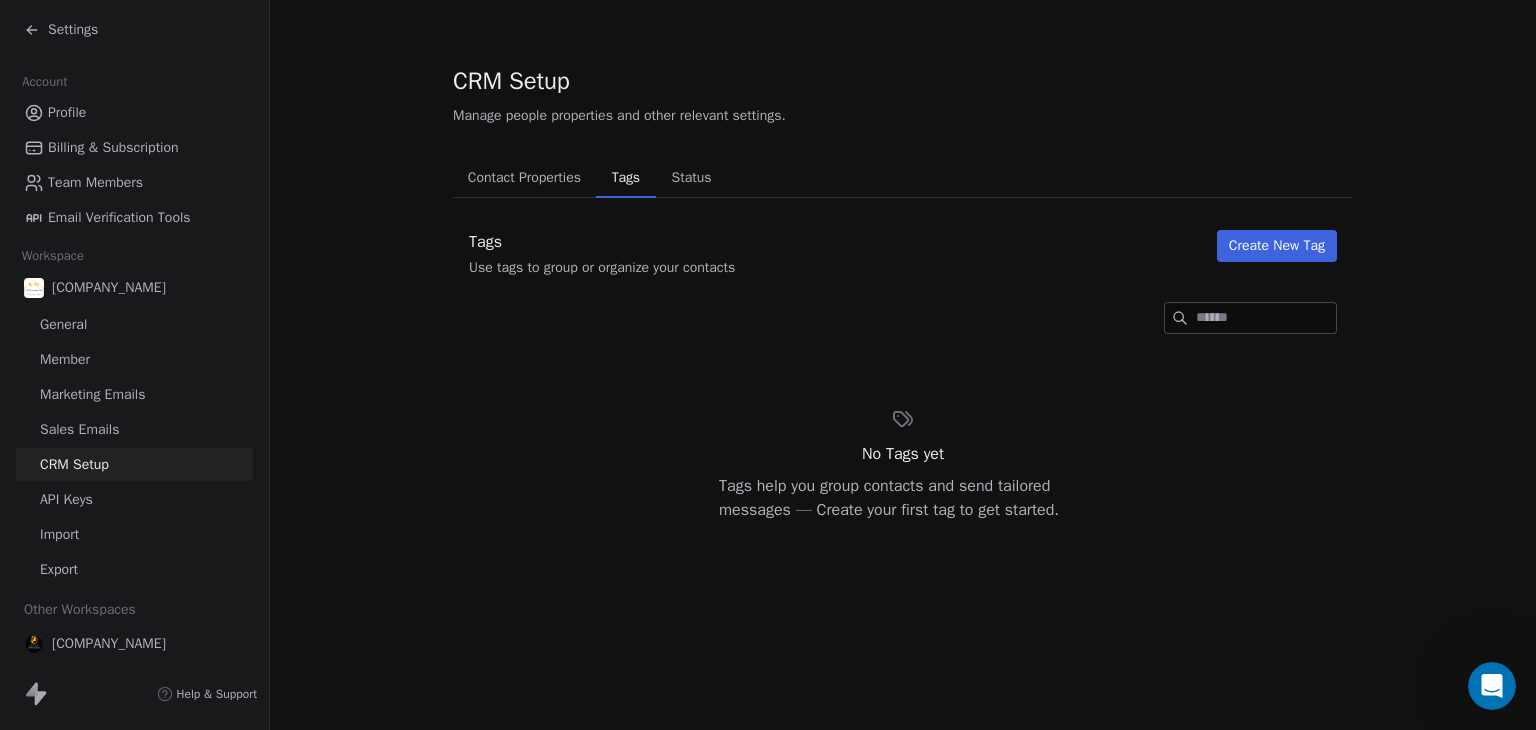click on "Status" at bounding box center (692, 178) 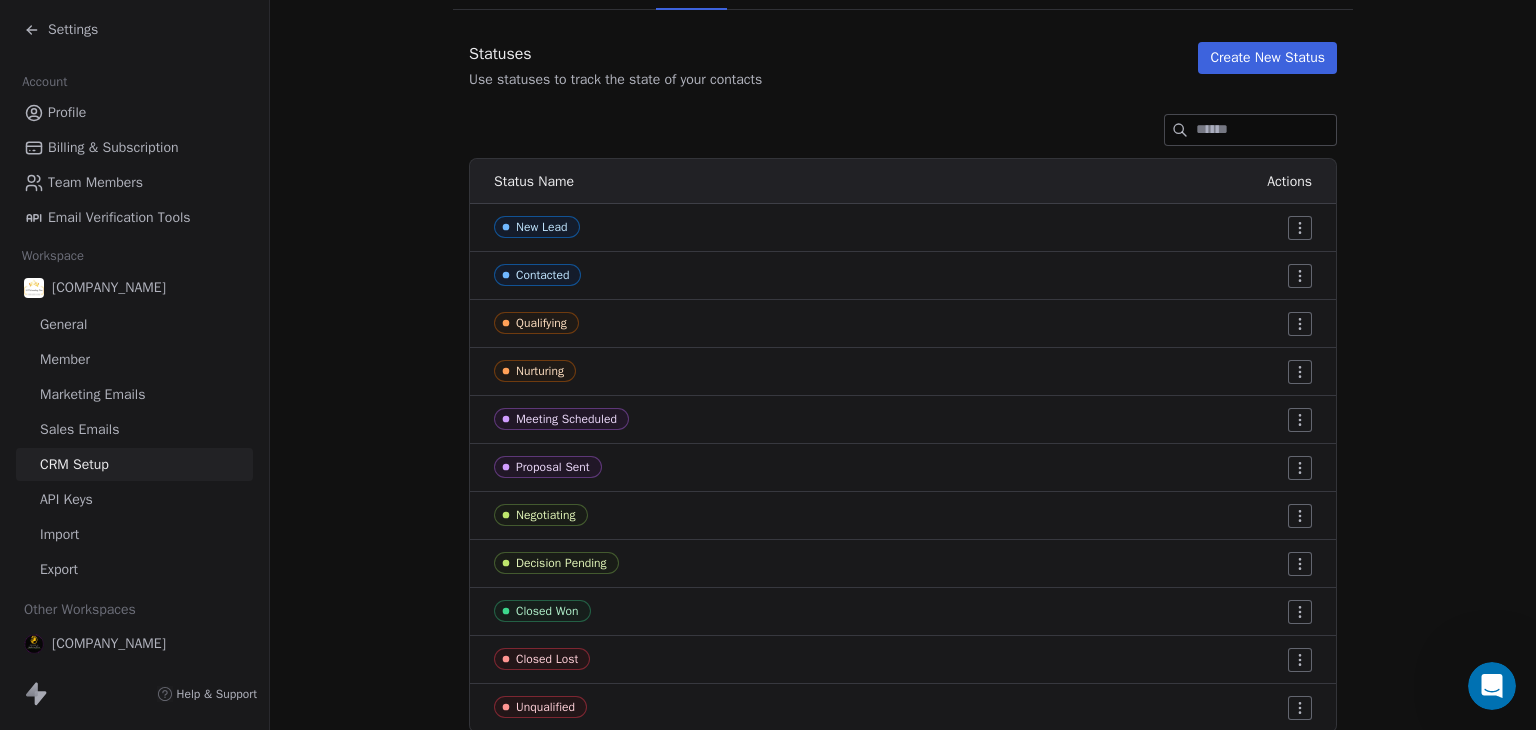 scroll, scrollTop: 255, scrollLeft: 0, axis: vertical 